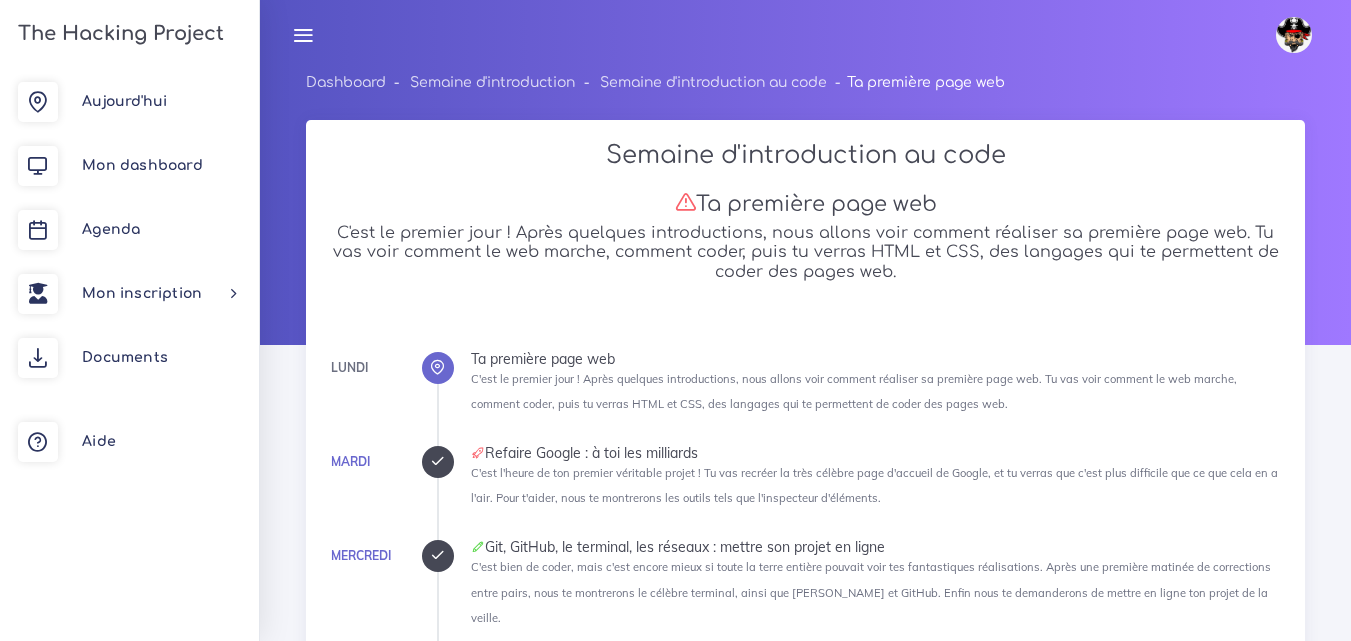 scroll, scrollTop: 14100, scrollLeft: 0, axis: vertical 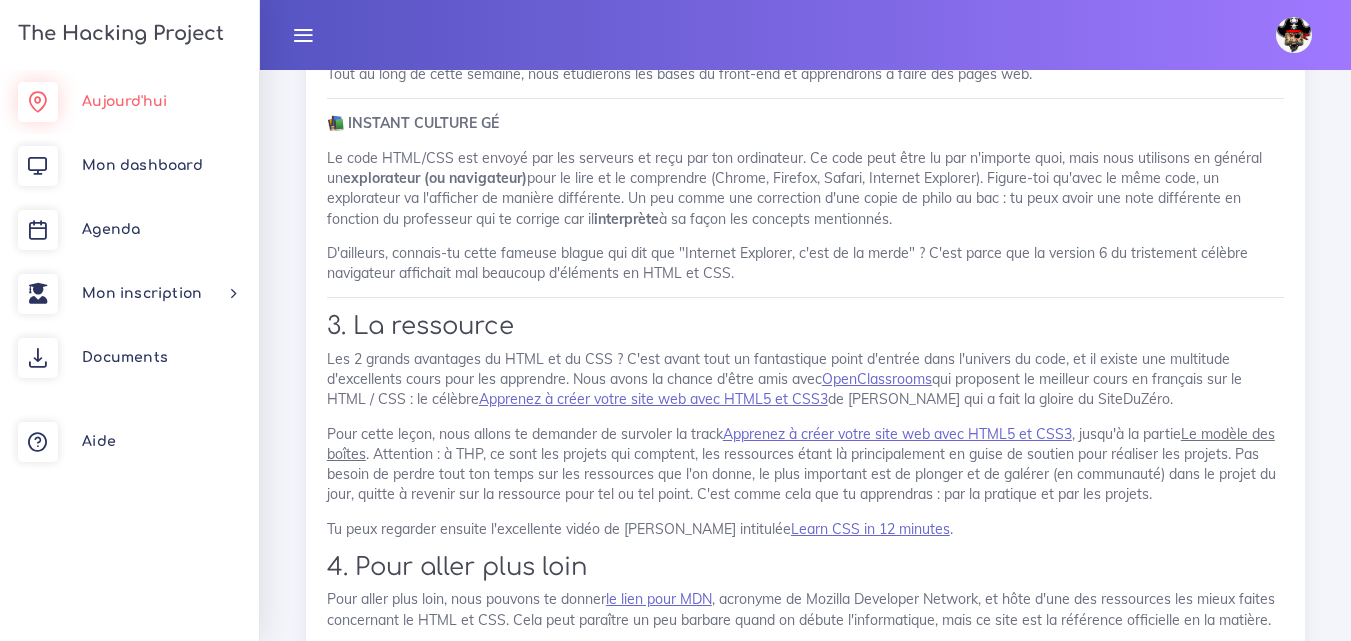 click on "Aujourd'hui" at bounding box center (129, 102) 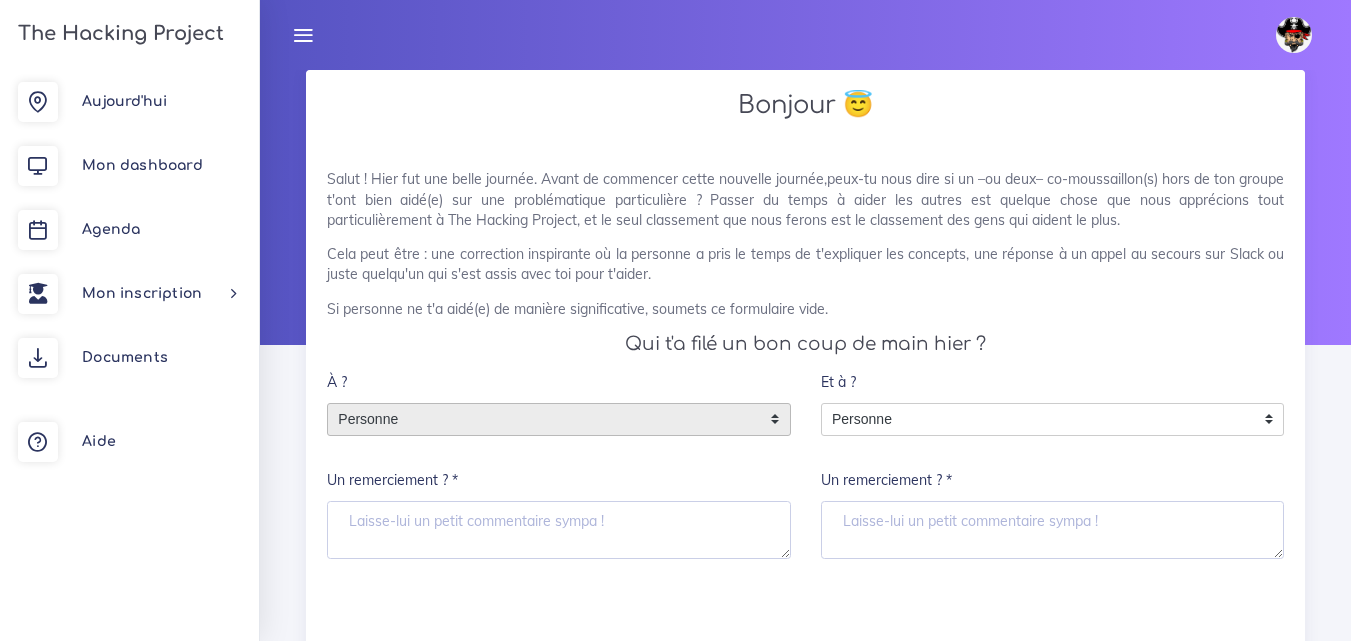 scroll, scrollTop: 0, scrollLeft: 0, axis: both 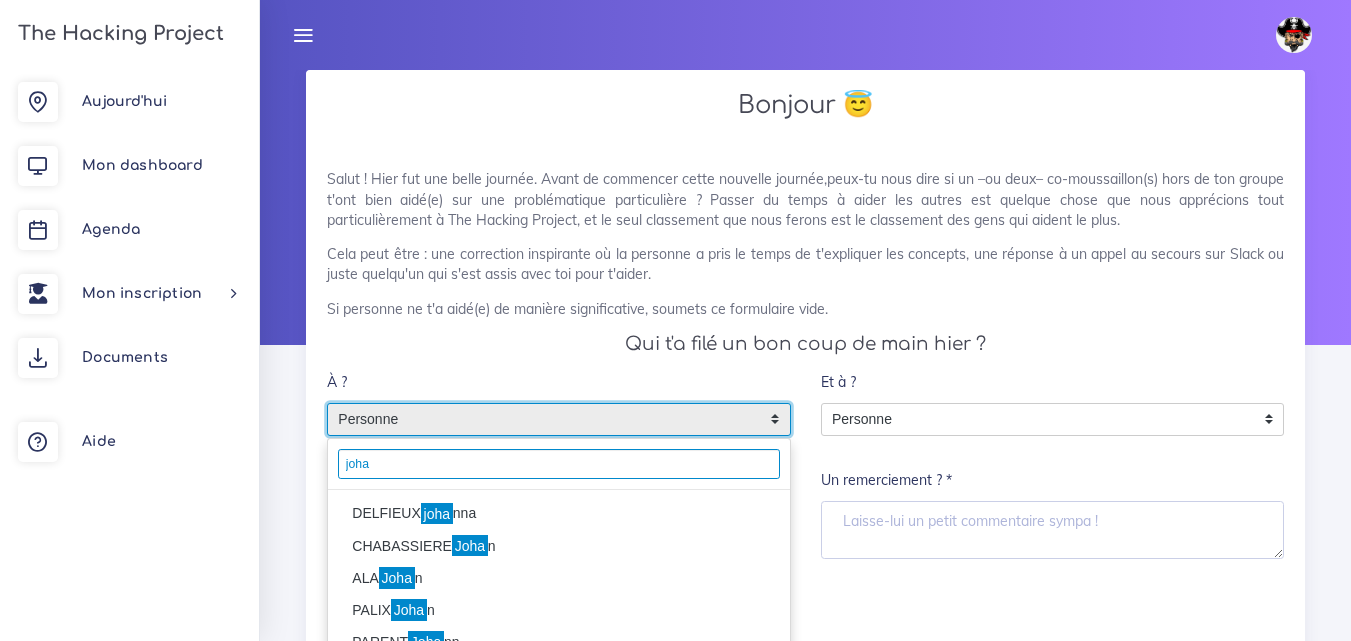 type on "joha" 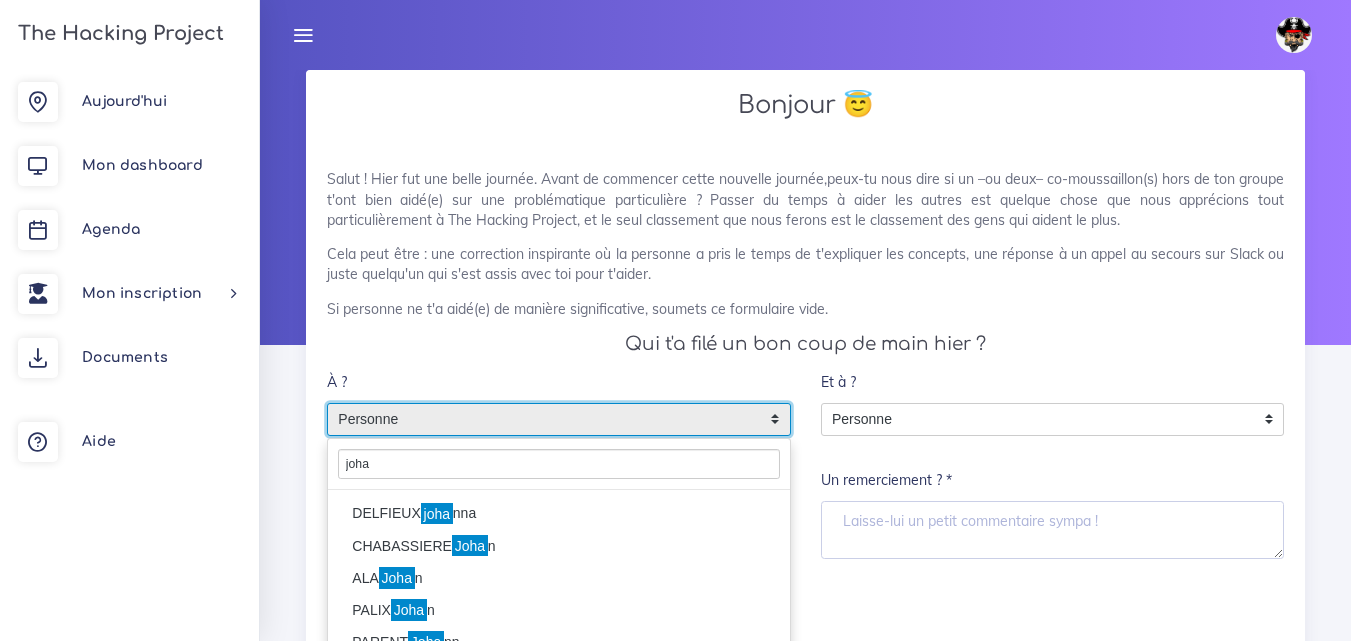 click on "DELFIEUX  joha nna" at bounding box center (559, 514) 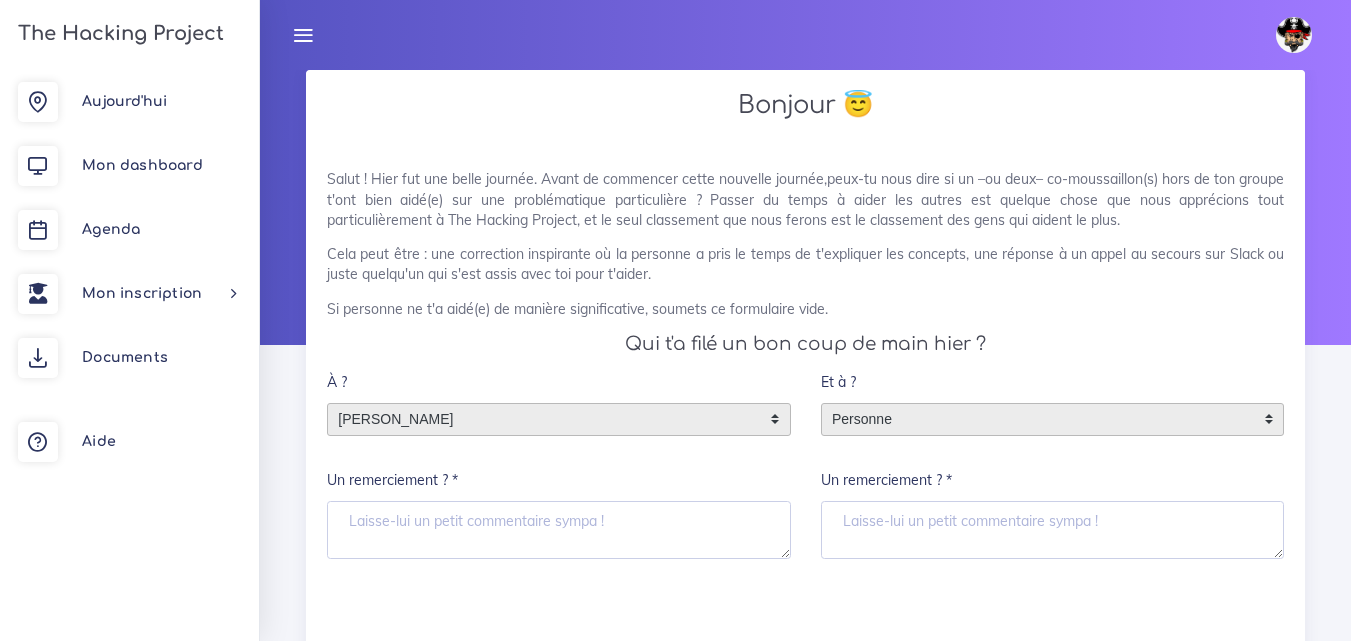 click on "Personne" at bounding box center [1038, 420] 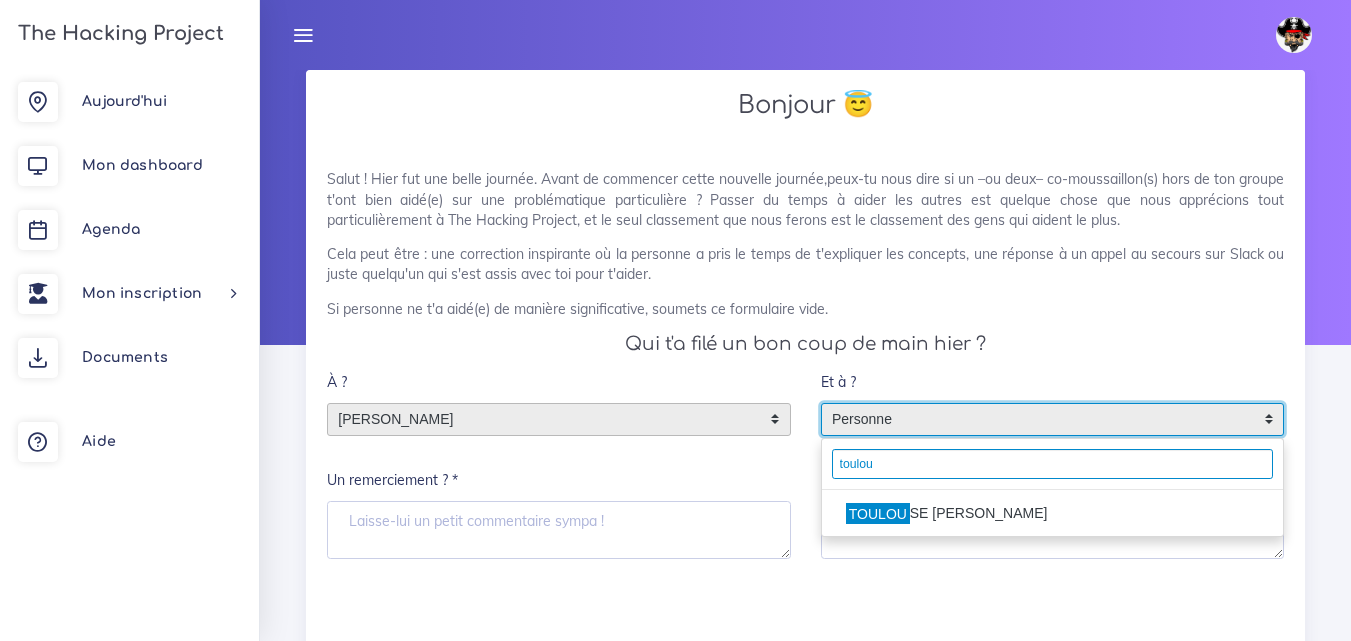 type on "toulou" 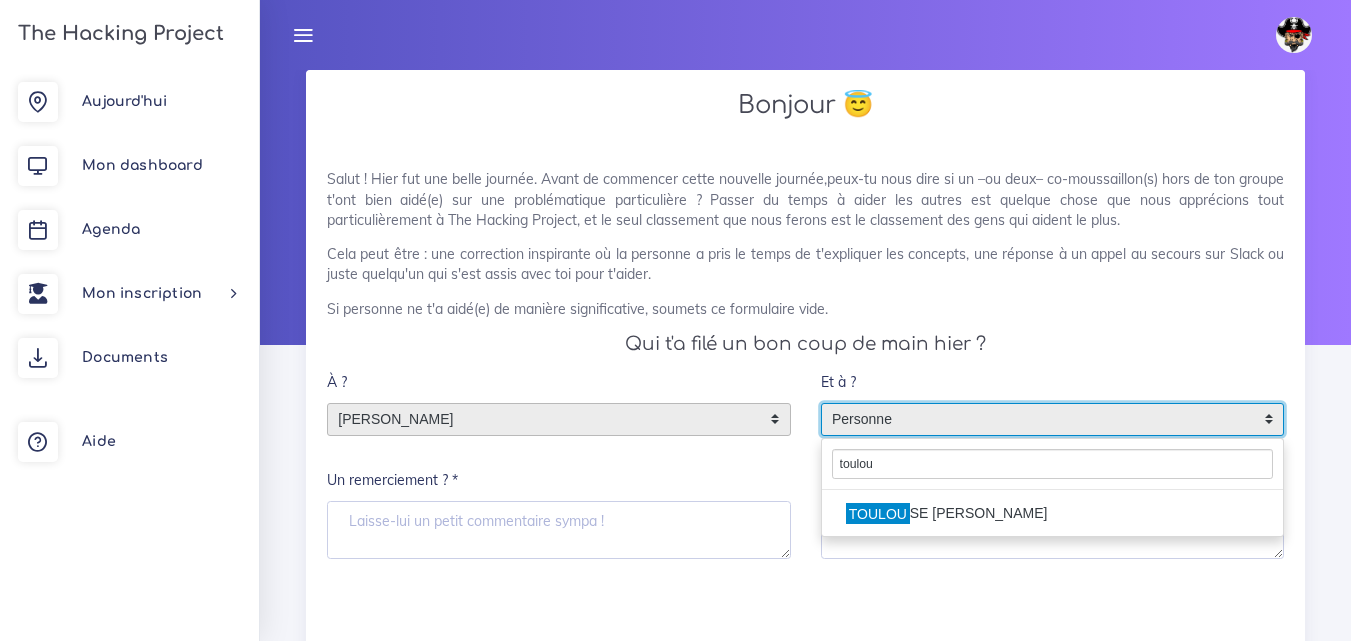 click on "TOULOU SE stephen" at bounding box center [1053, 514] 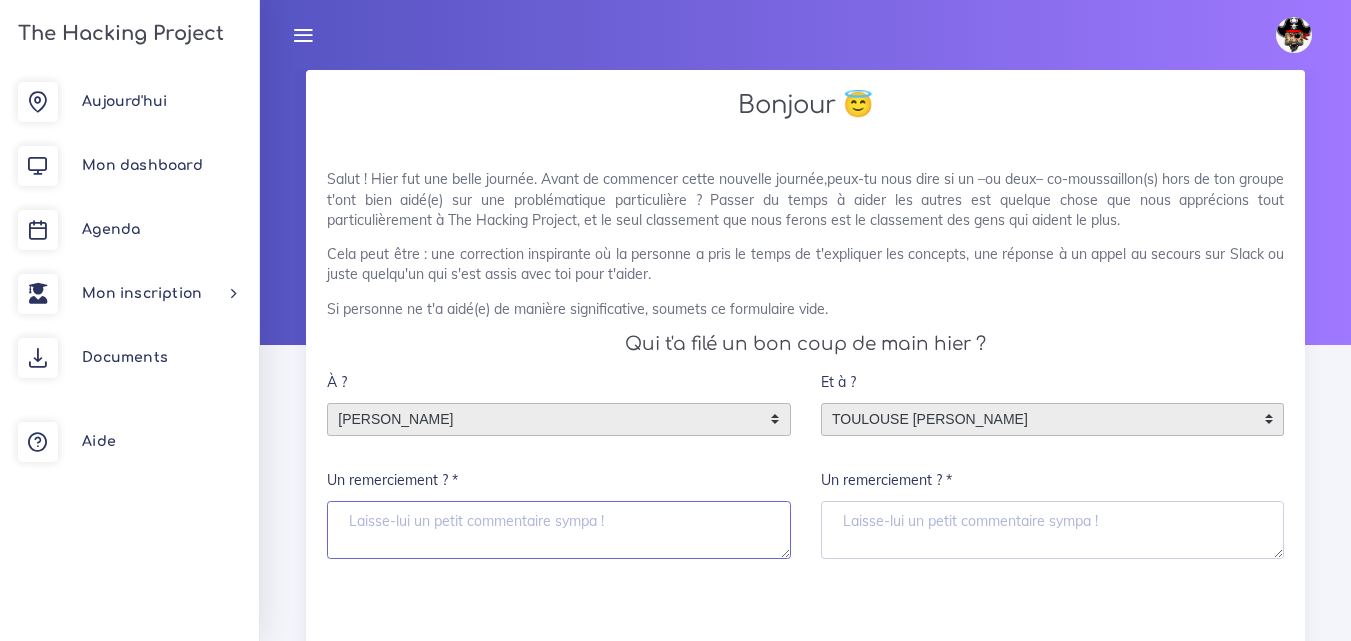 click on "Un remerciement ? *" at bounding box center [559, 530] 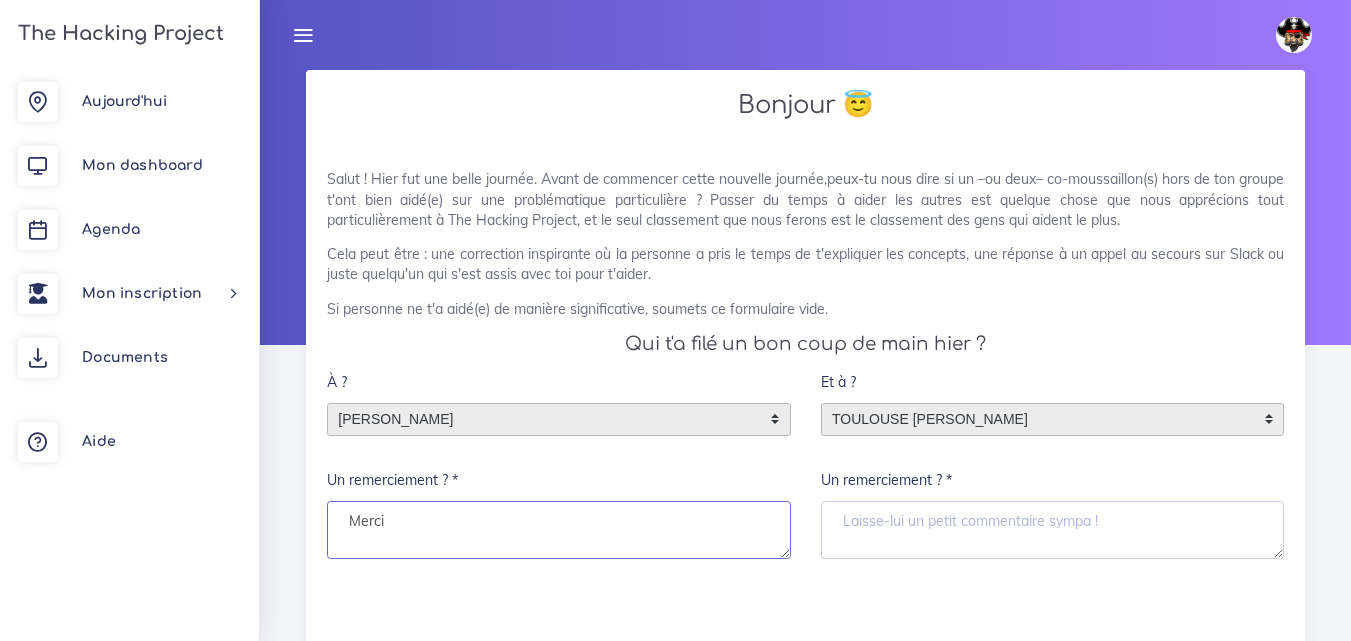 type on "Merci" 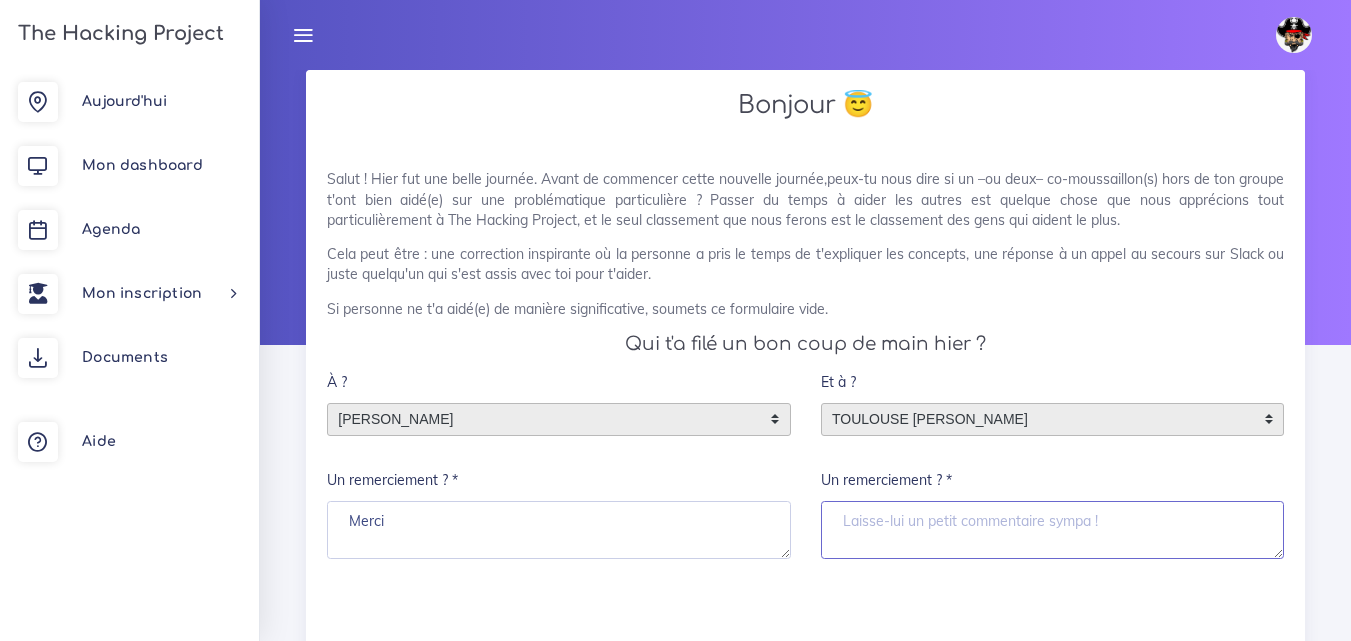 click on "Un remerciement ? *" at bounding box center [1053, 530] 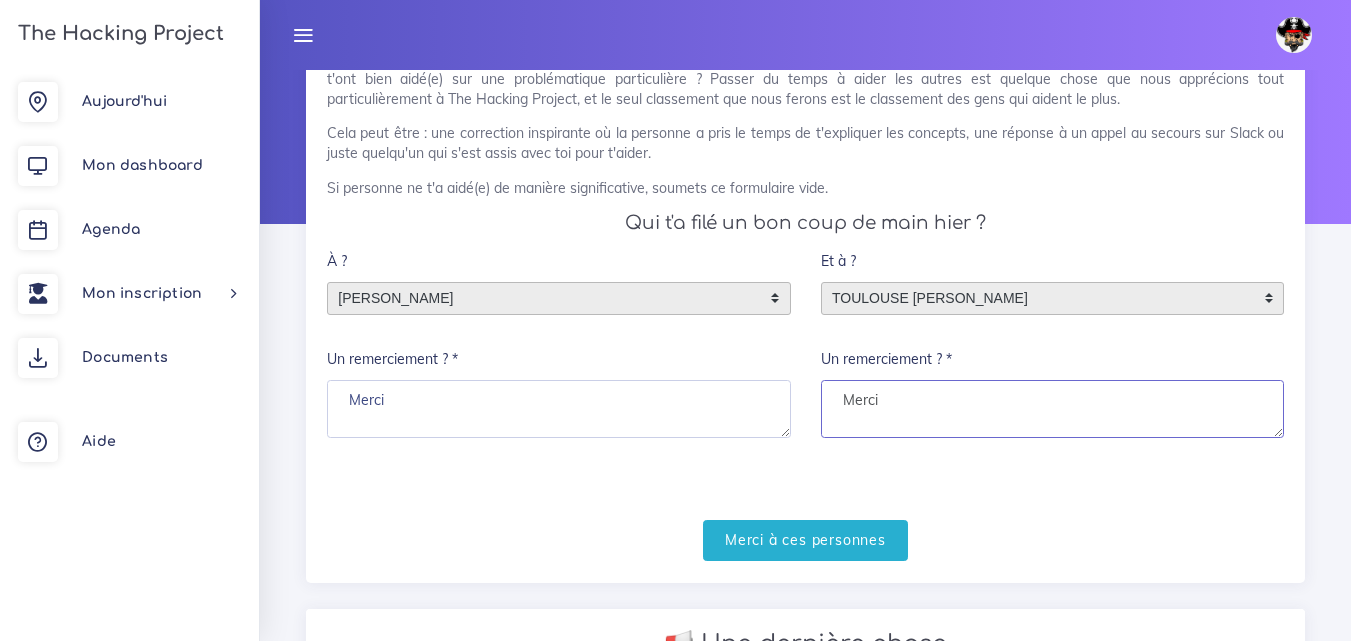 scroll, scrollTop: 300, scrollLeft: 0, axis: vertical 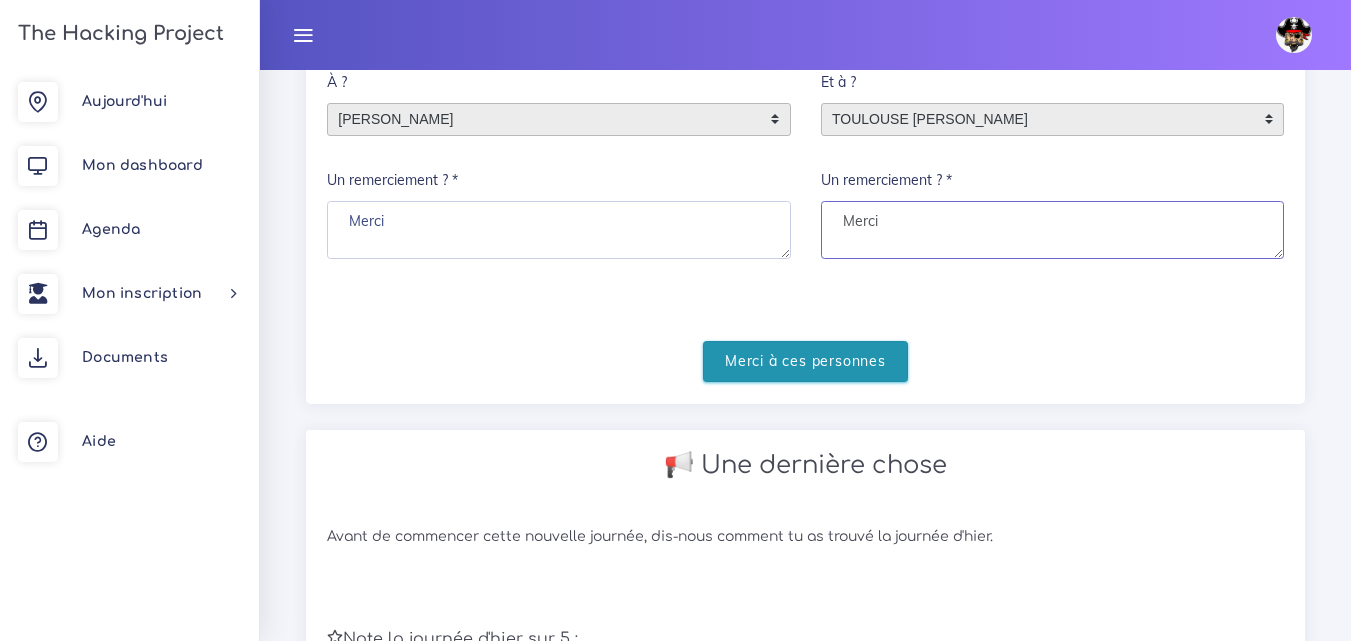 type on "Merci" 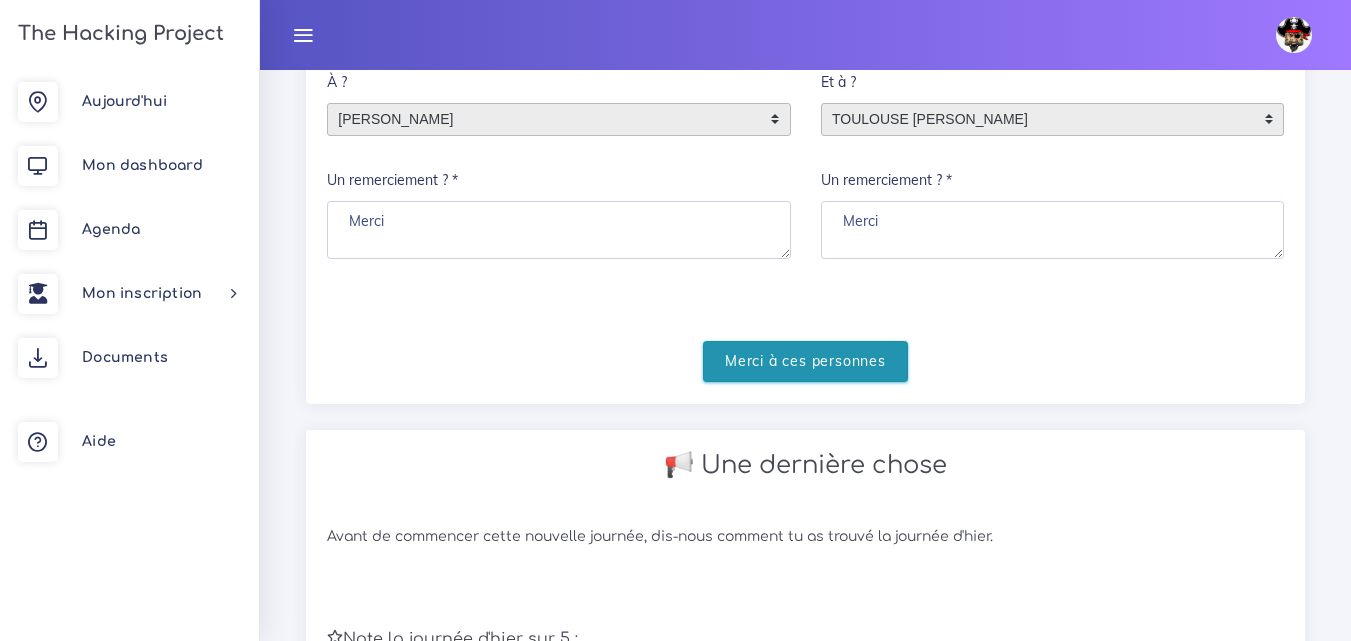 click on "Merci à ces personnes" at bounding box center (805, 361) 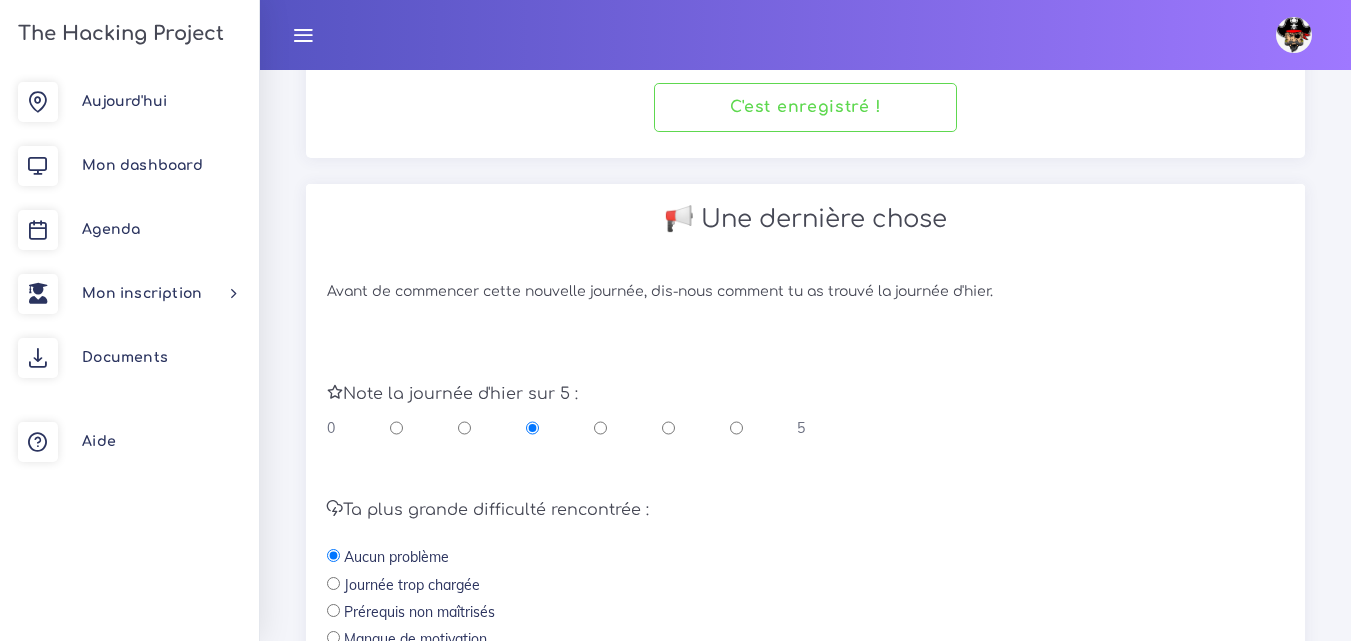 click at bounding box center (396, 428) 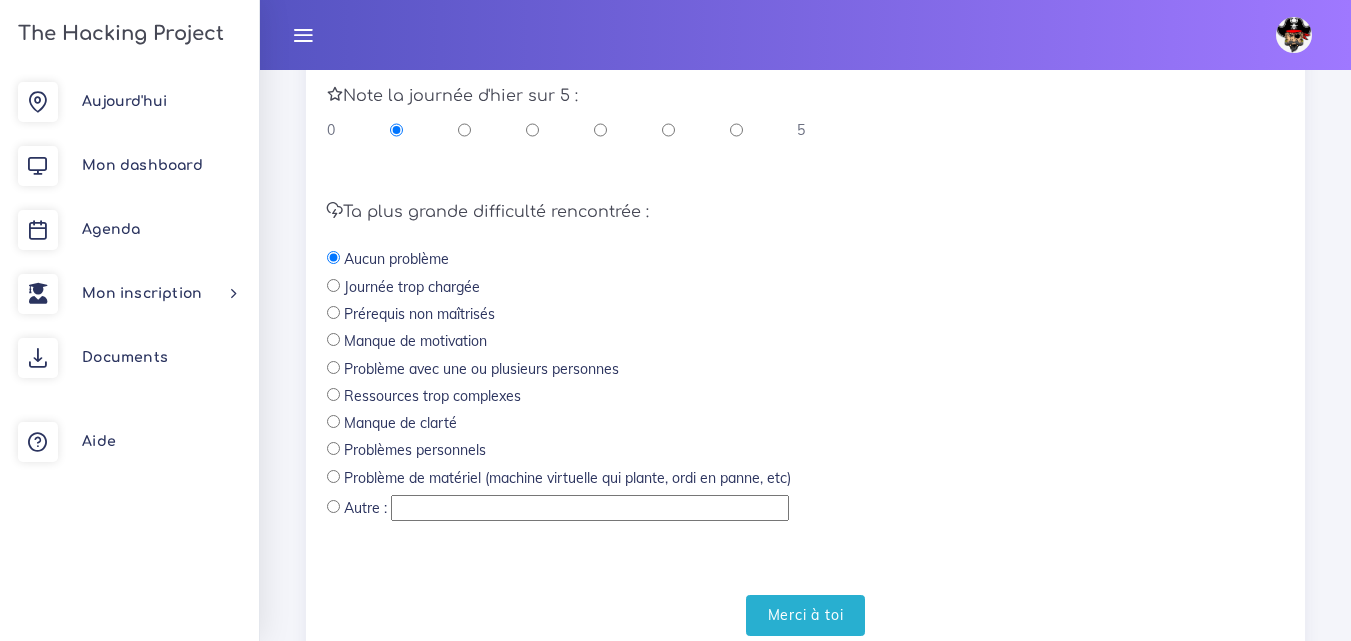 scroll, scrollTop: 600, scrollLeft: 0, axis: vertical 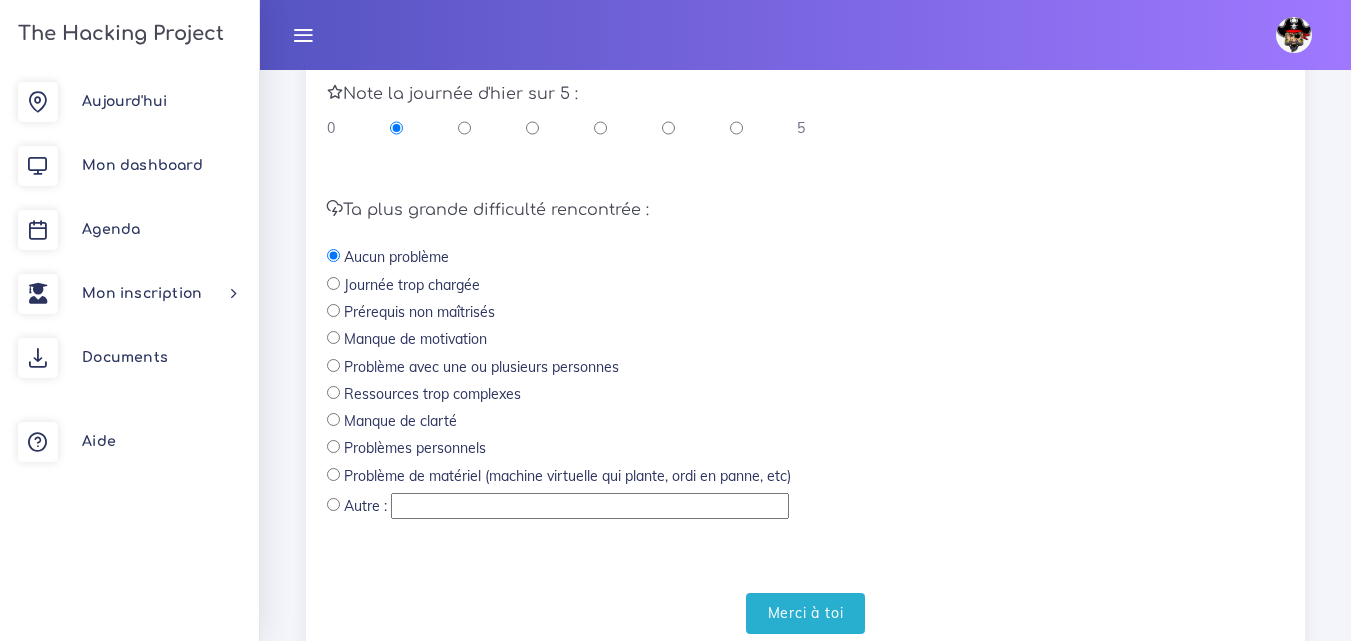 click at bounding box center (333, 283) 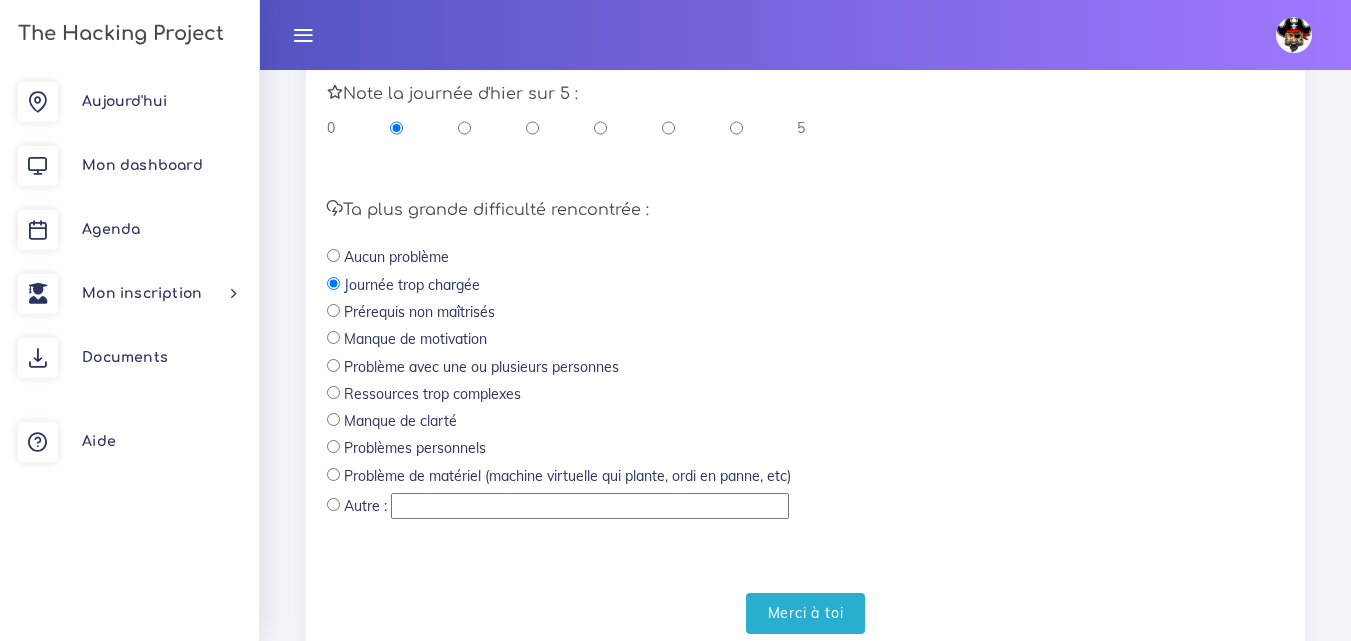 click at bounding box center [333, 504] 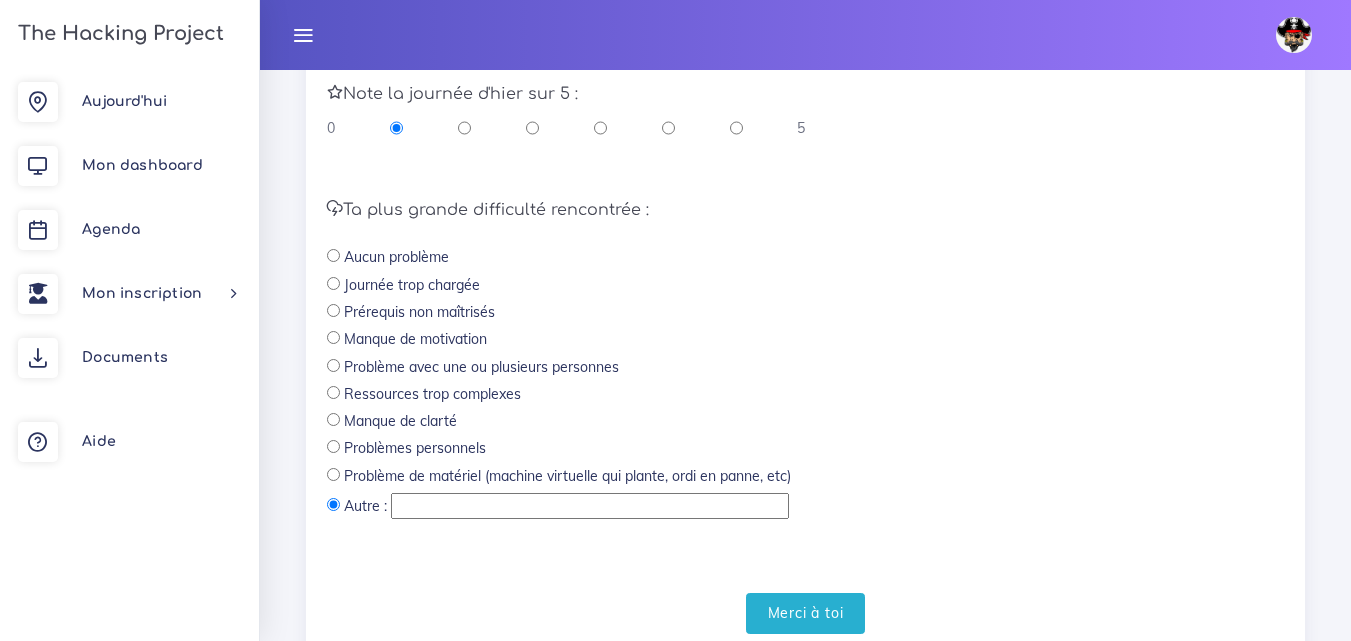 click at bounding box center (590, 506) 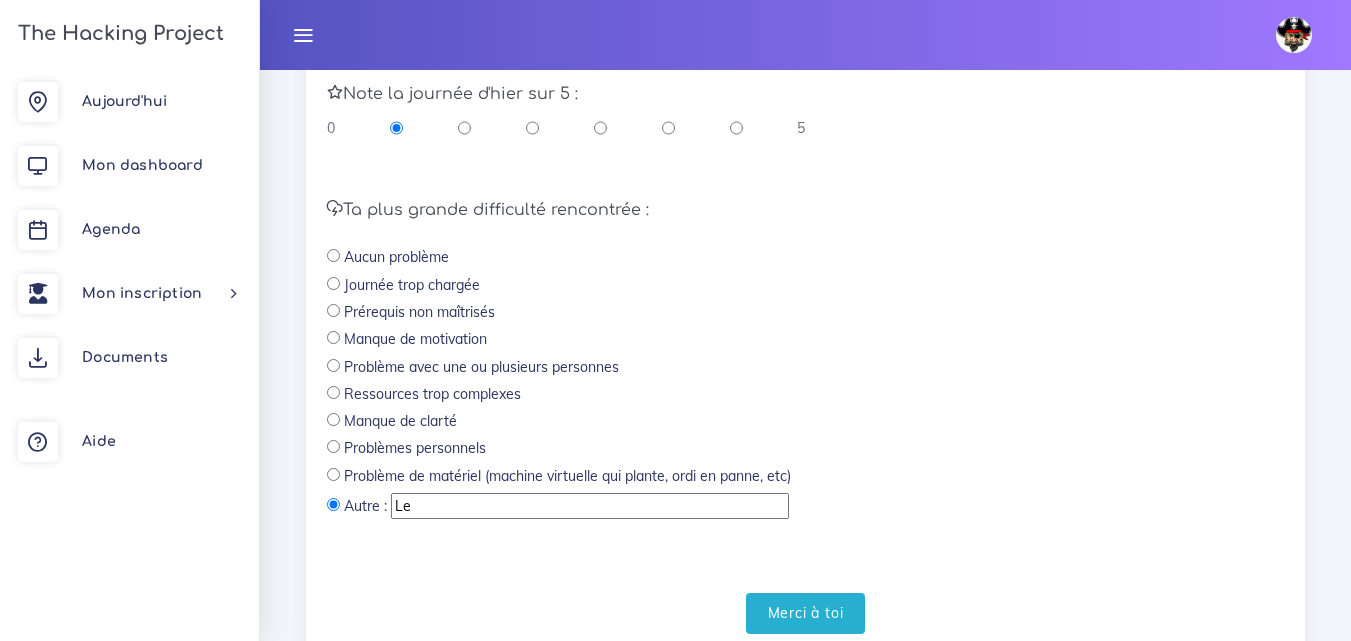 type on "L" 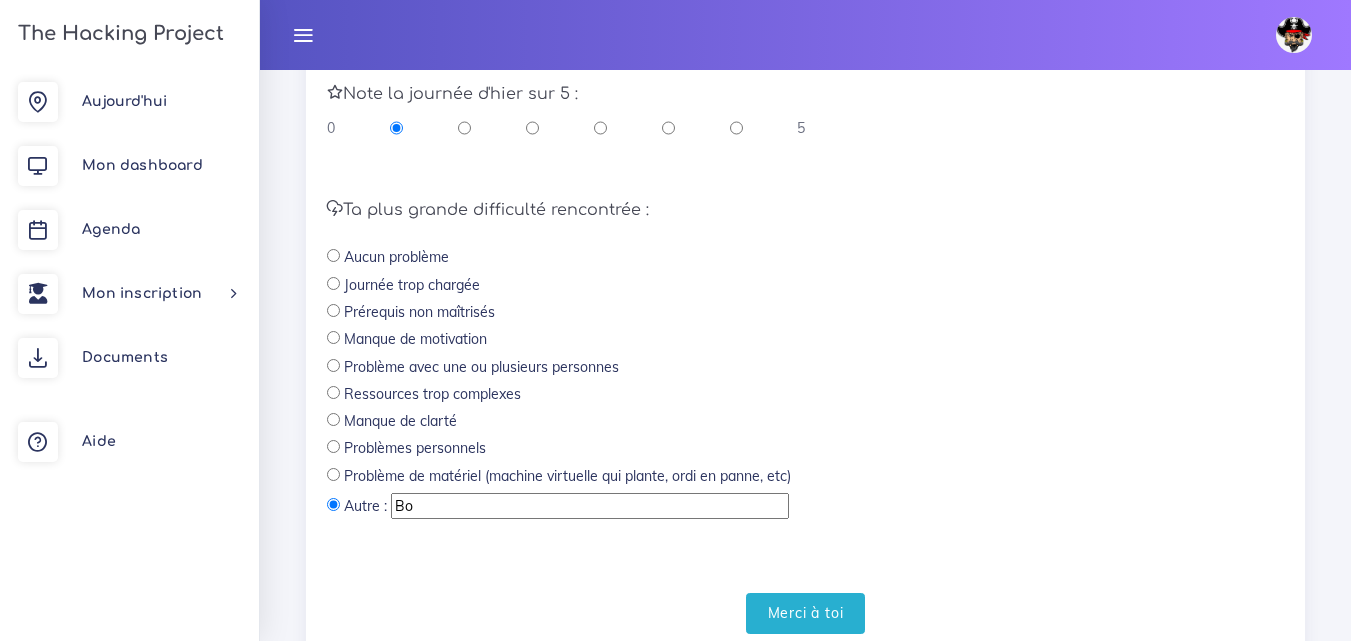 type on "B" 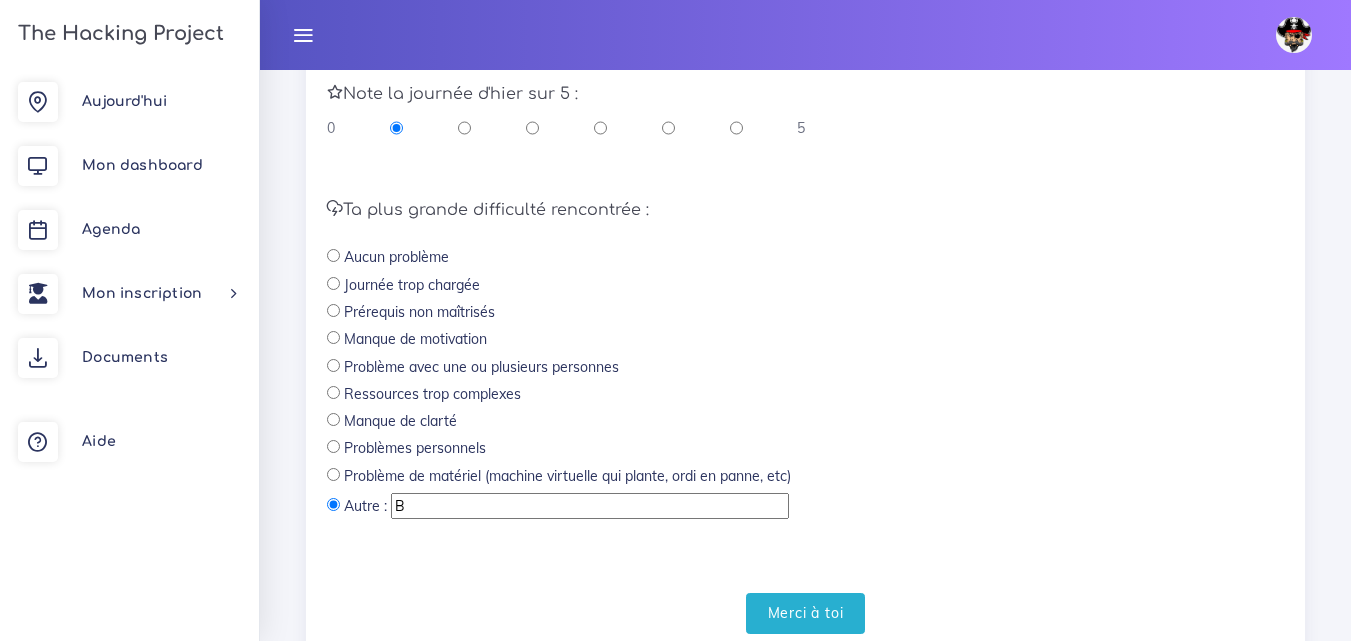 type 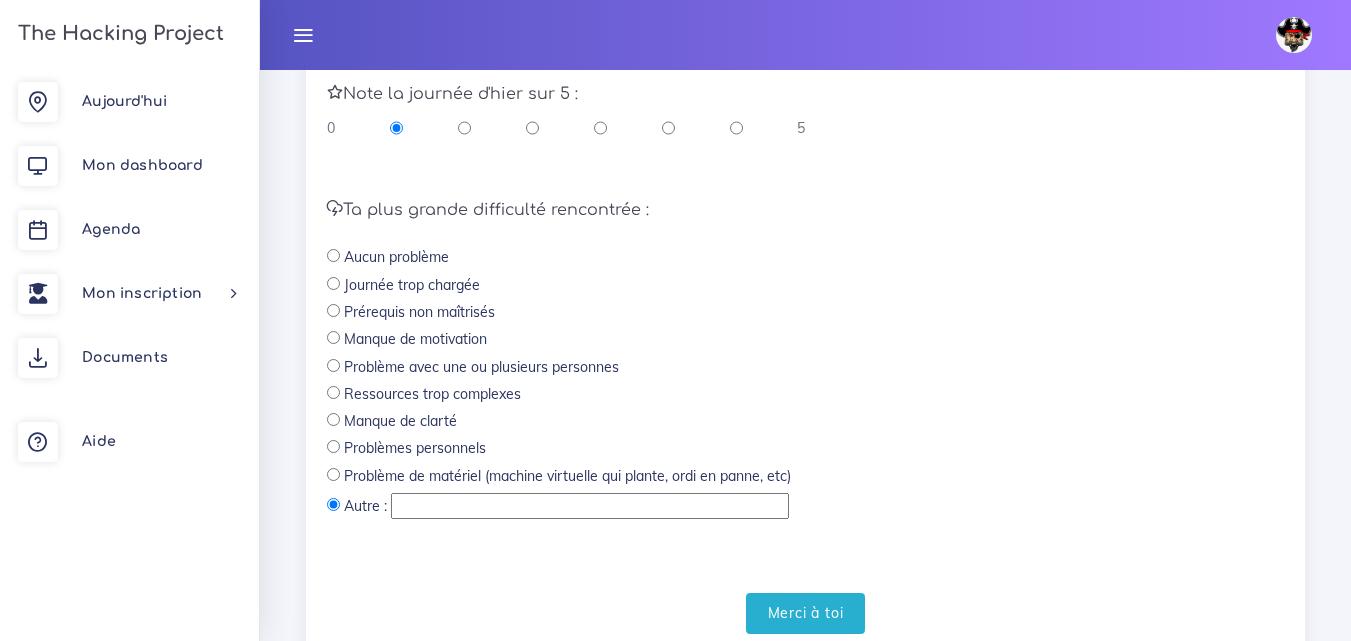 click at bounding box center [333, 283] 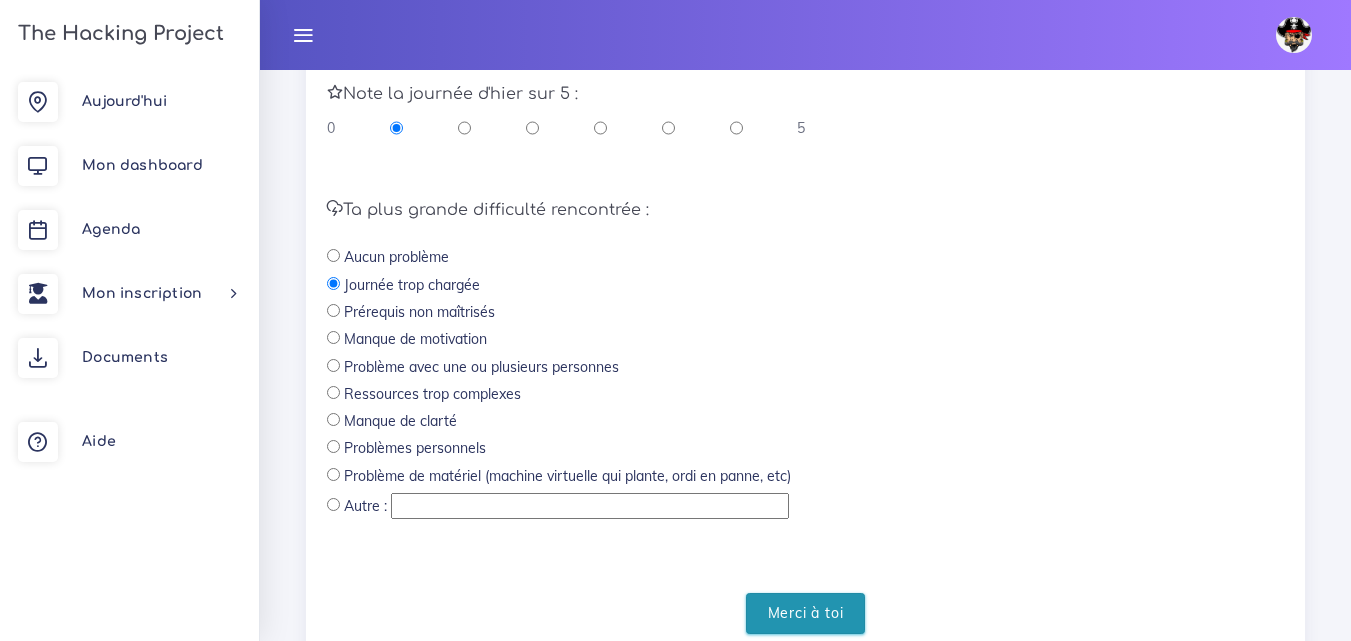 click on "Merci à toi" at bounding box center (806, 613) 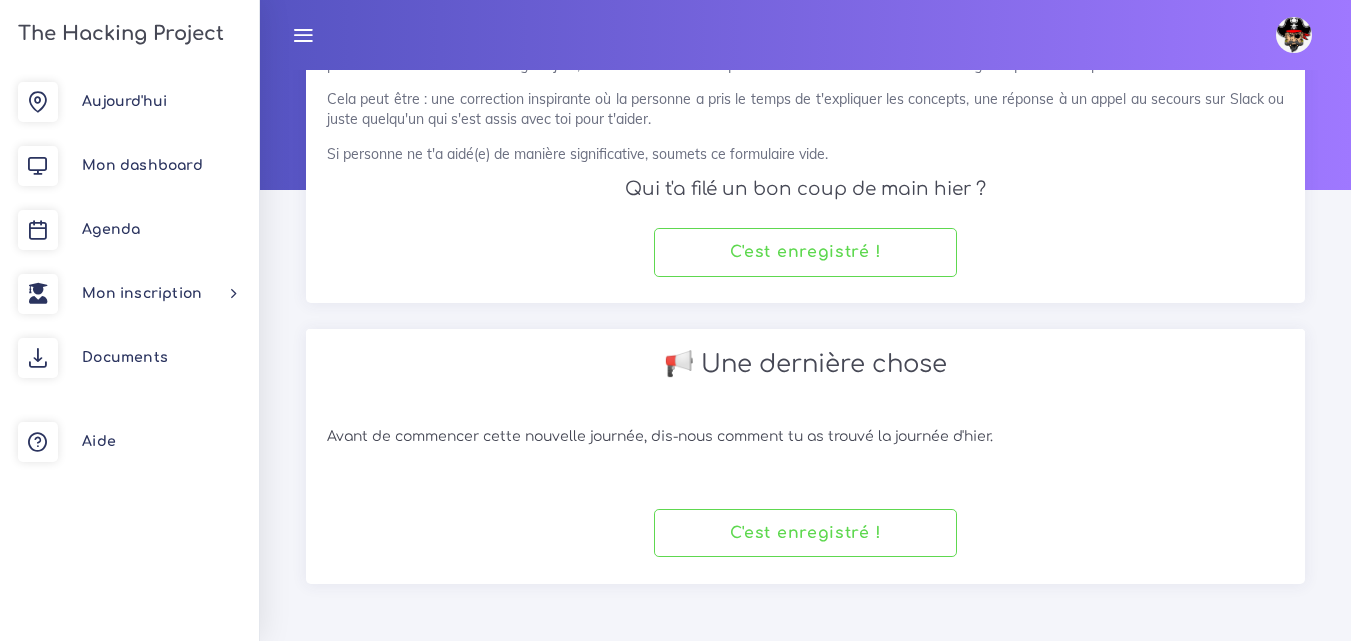 scroll, scrollTop: 155, scrollLeft: 0, axis: vertical 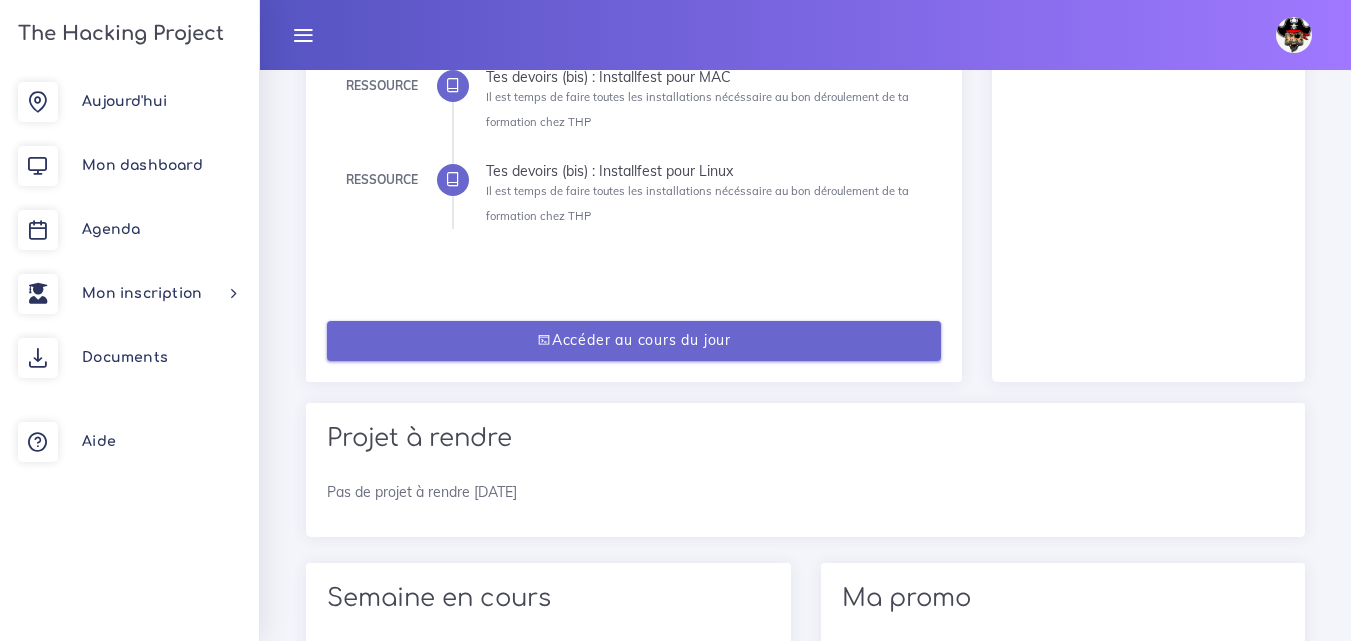 click on "Accéder au cours du jour" at bounding box center (634, 341) 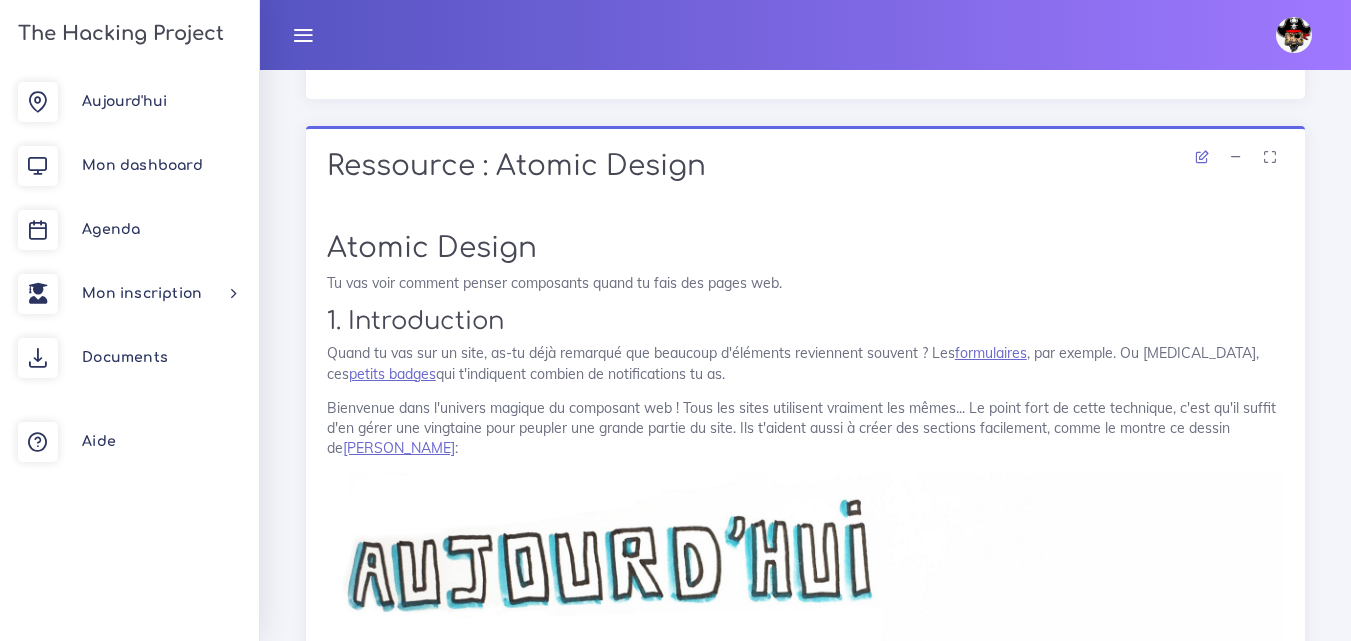 scroll, scrollTop: 800, scrollLeft: 0, axis: vertical 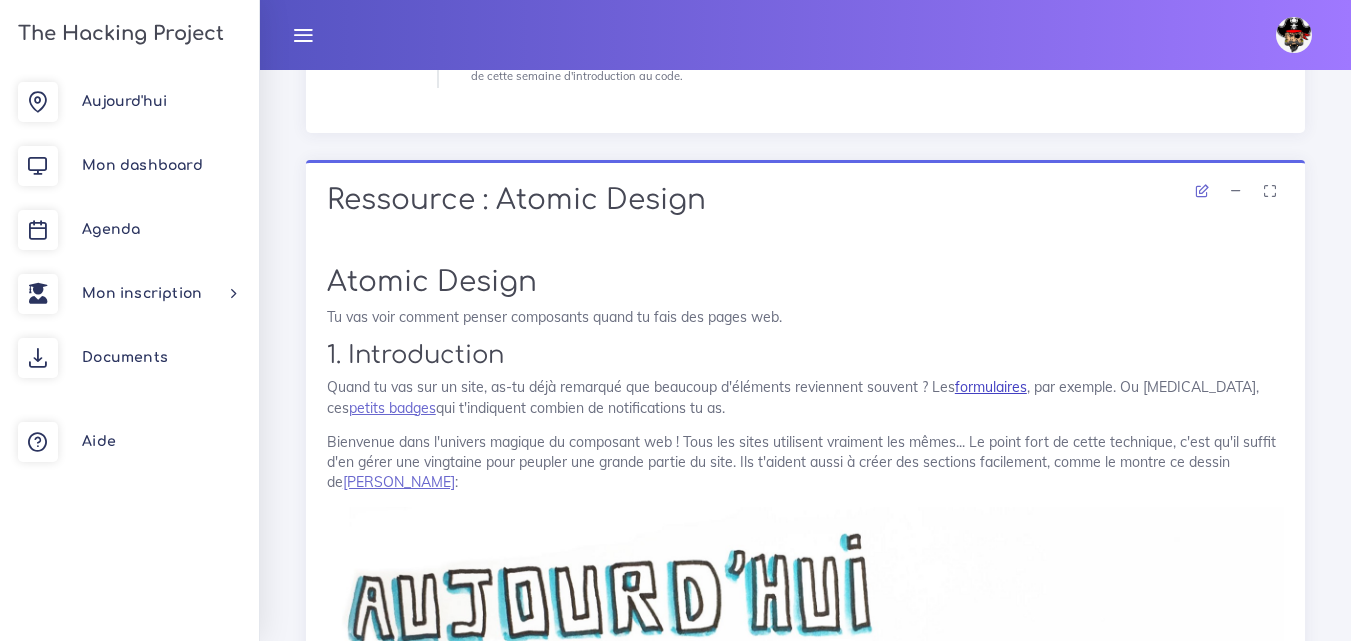 click on "formulaires" at bounding box center [991, 387] 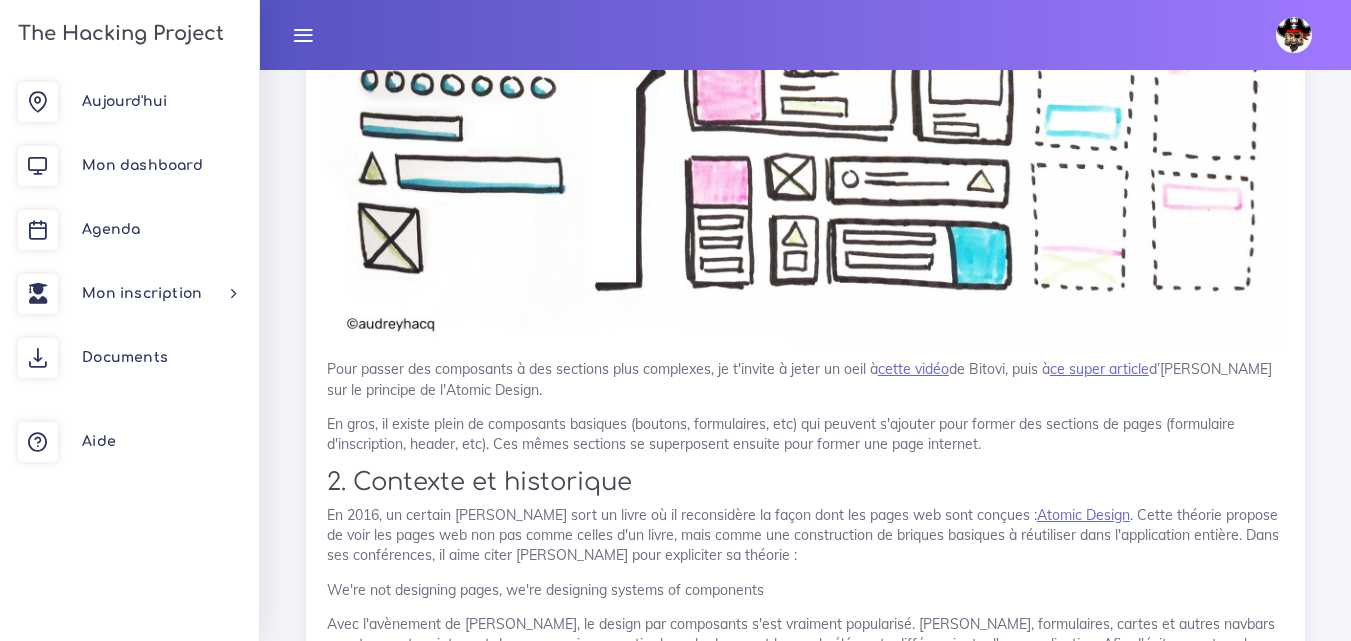scroll, scrollTop: 1700, scrollLeft: 0, axis: vertical 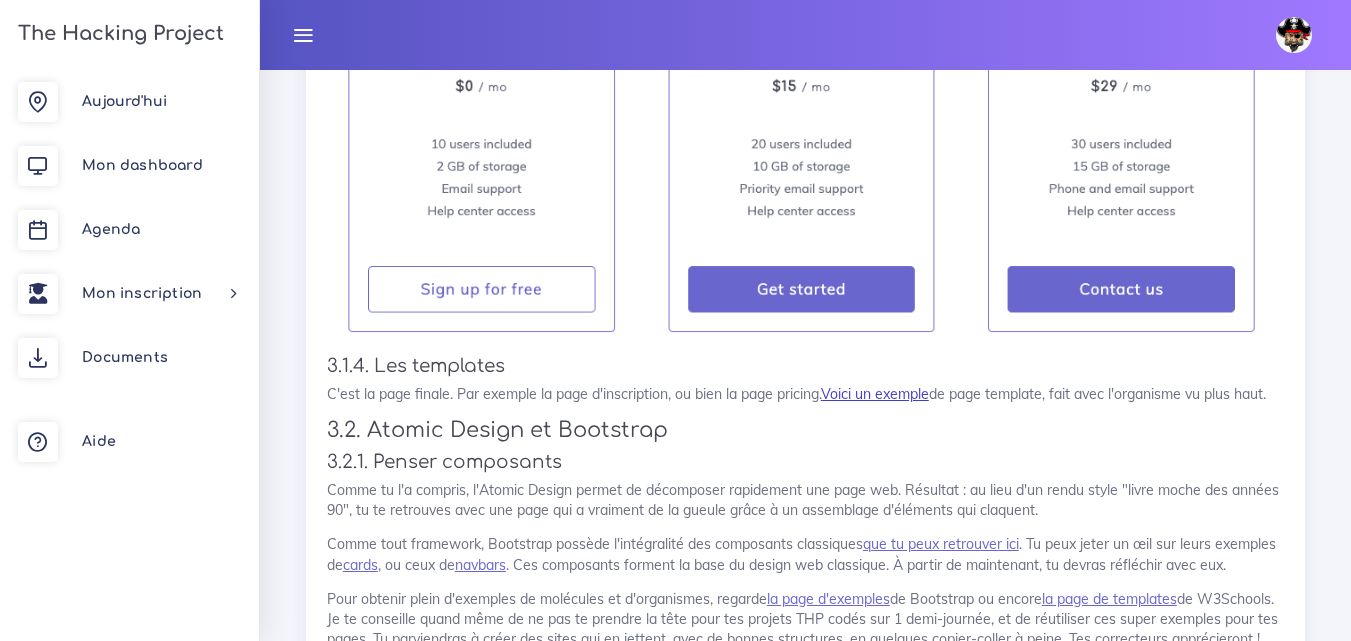 click on "Voici un exemple" at bounding box center [875, 394] 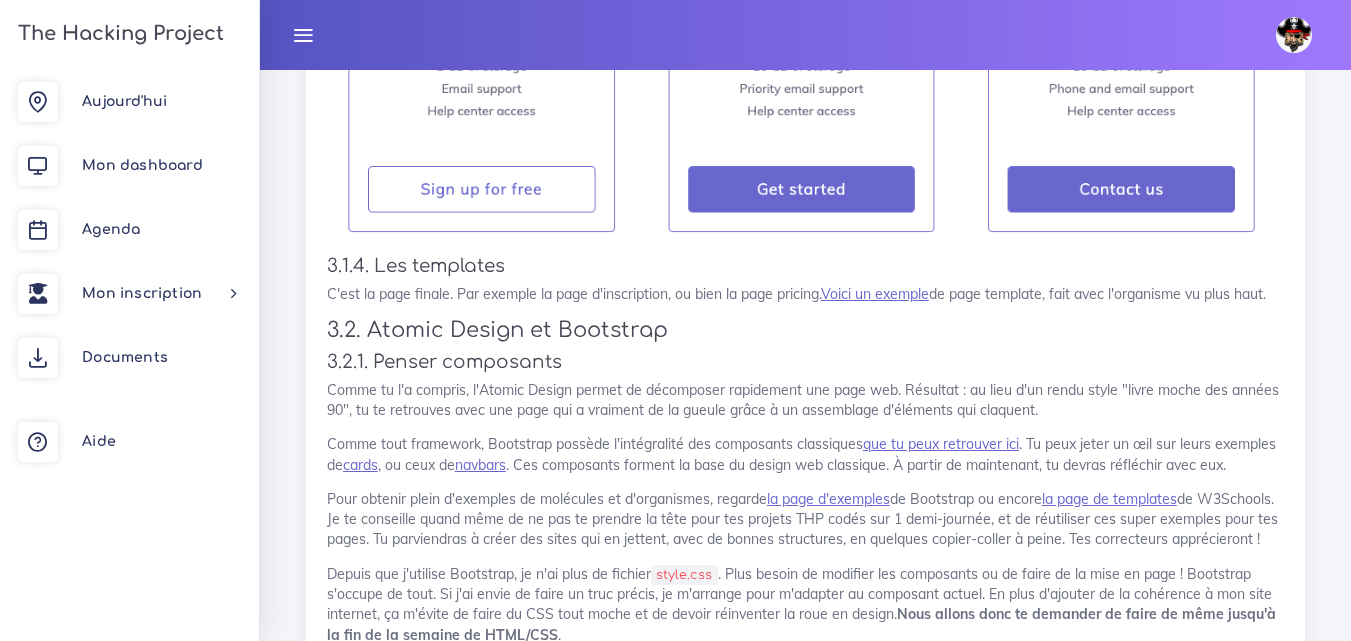 scroll, scrollTop: 3900, scrollLeft: 0, axis: vertical 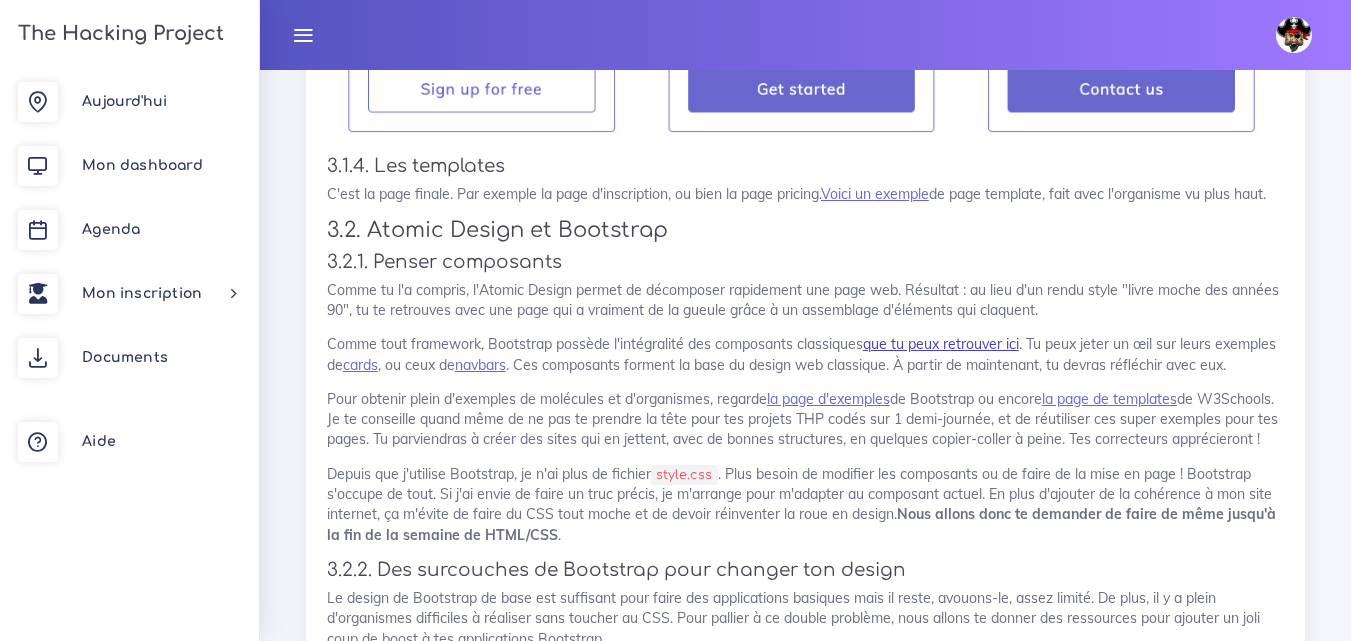 click on "que tu peux retrouver ici" at bounding box center (941, 344) 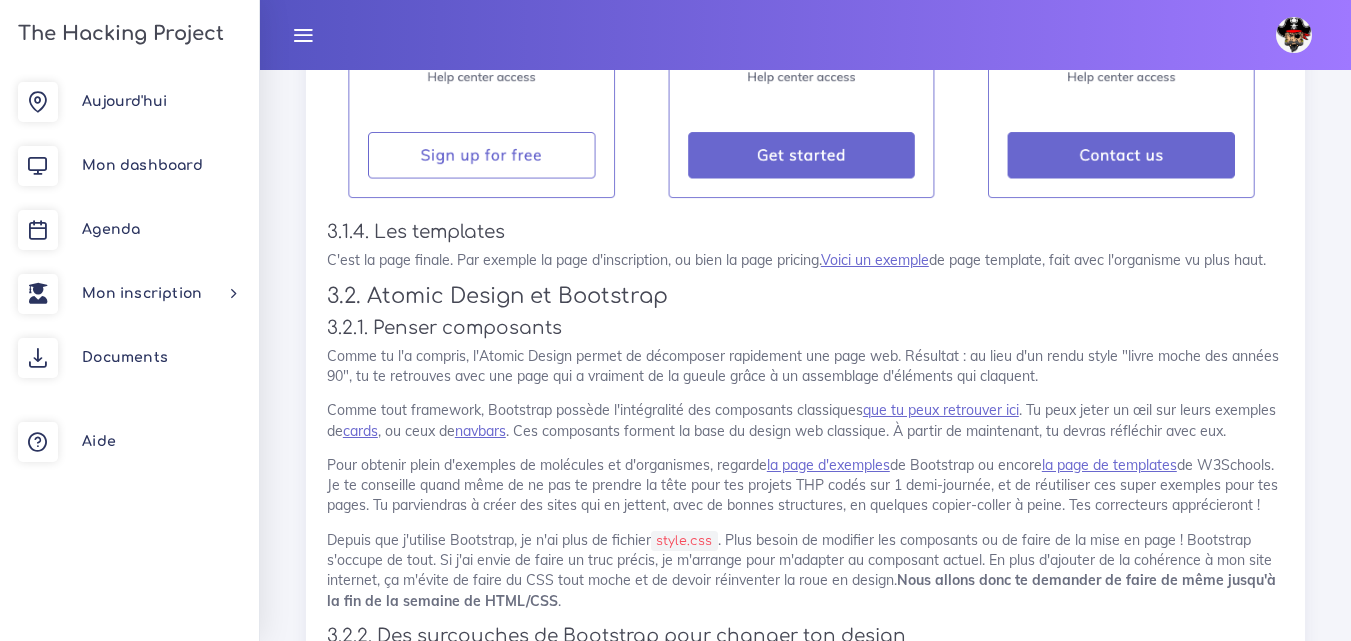 scroll, scrollTop: 3800, scrollLeft: 0, axis: vertical 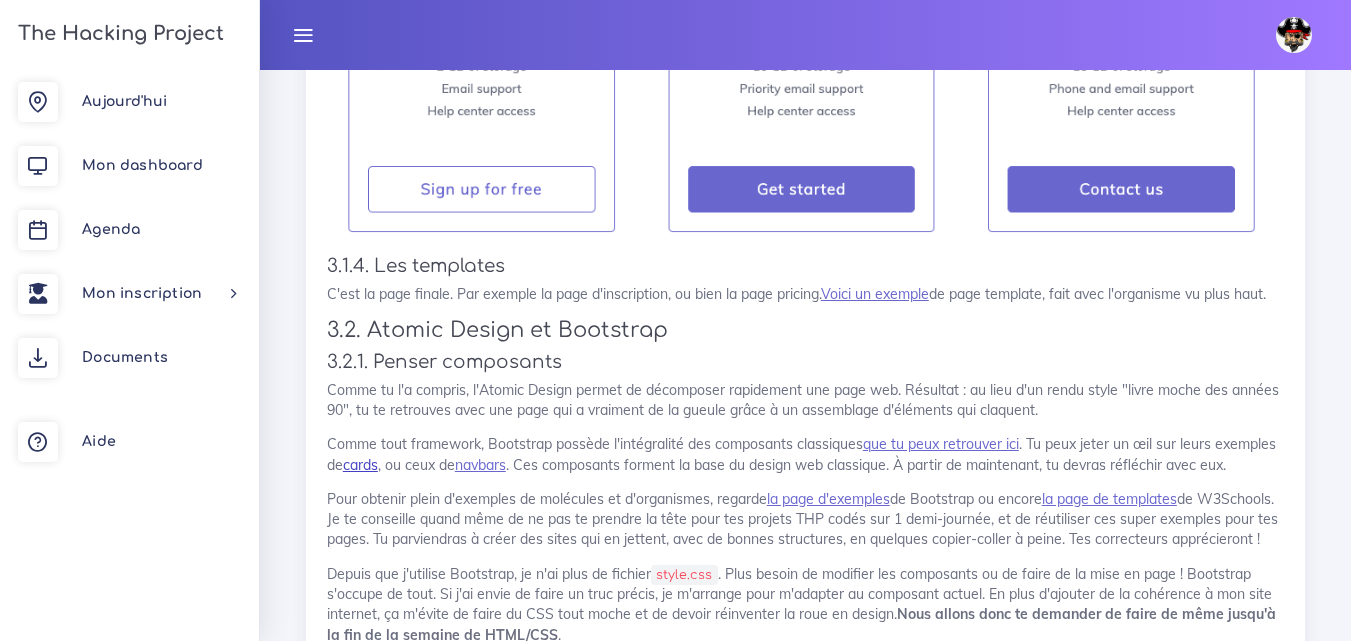 click on "cards" at bounding box center [360, 465] 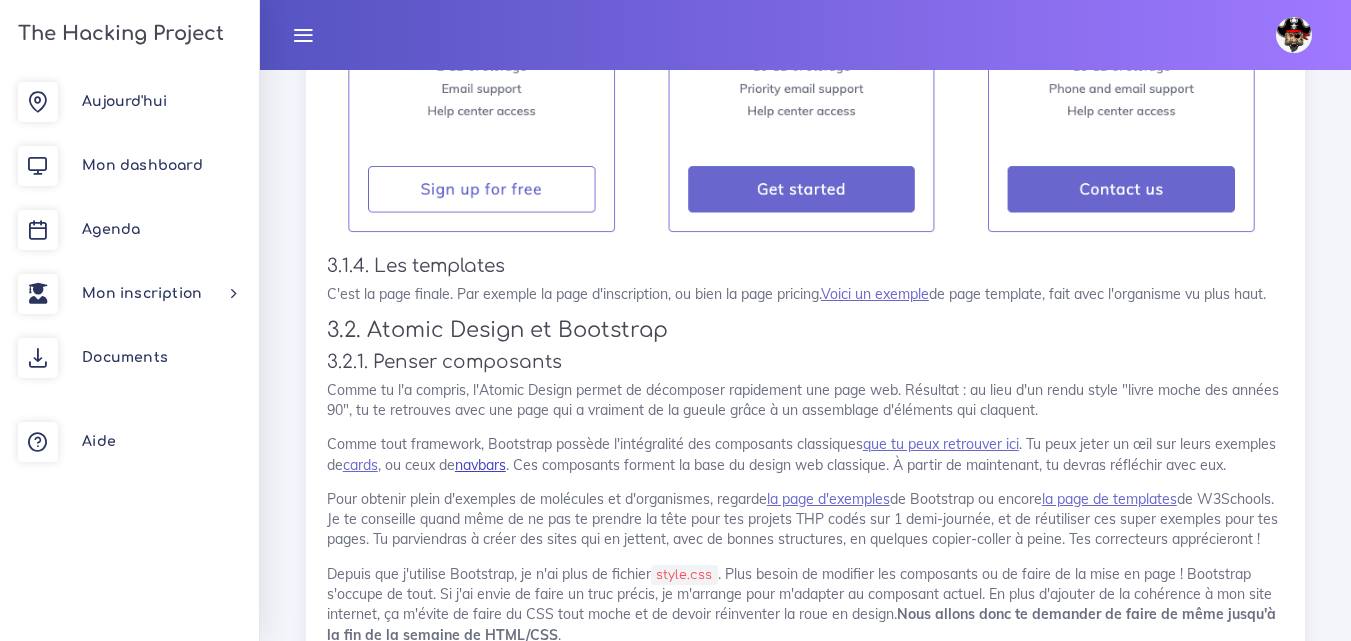 click on "navbars" at bounding box center (480, 465) 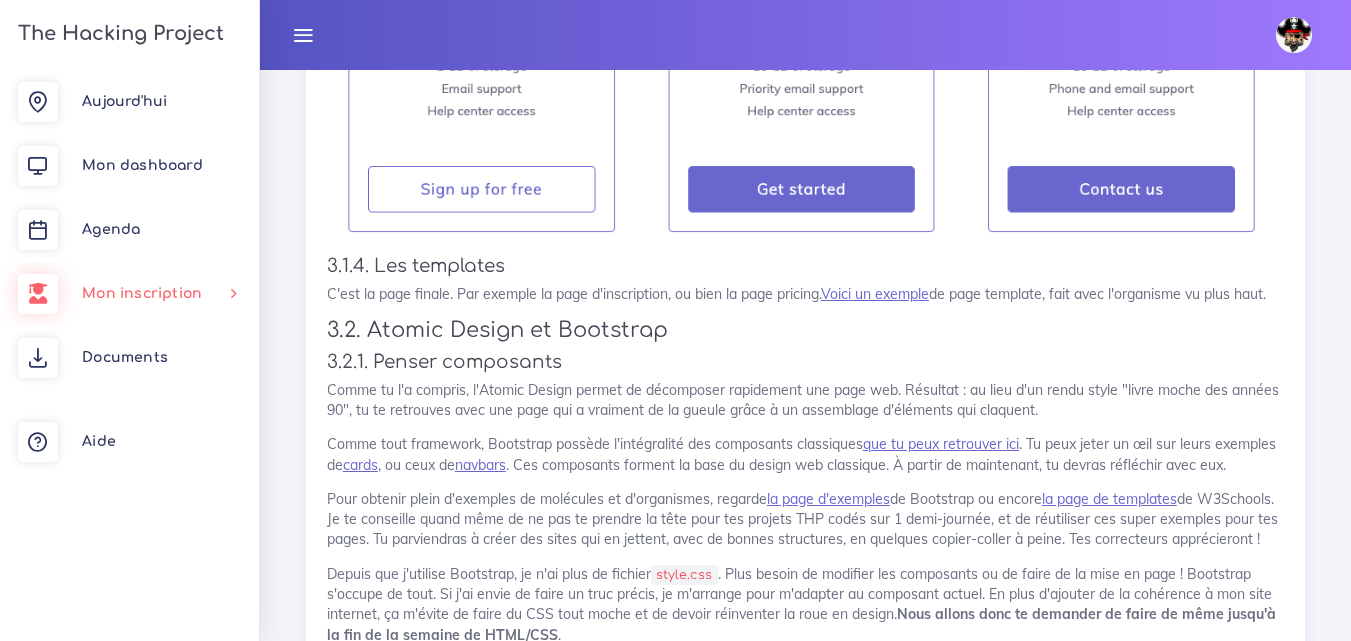 scroll, scrollTop: 3900, scrollLeft: 0, axis: vertical 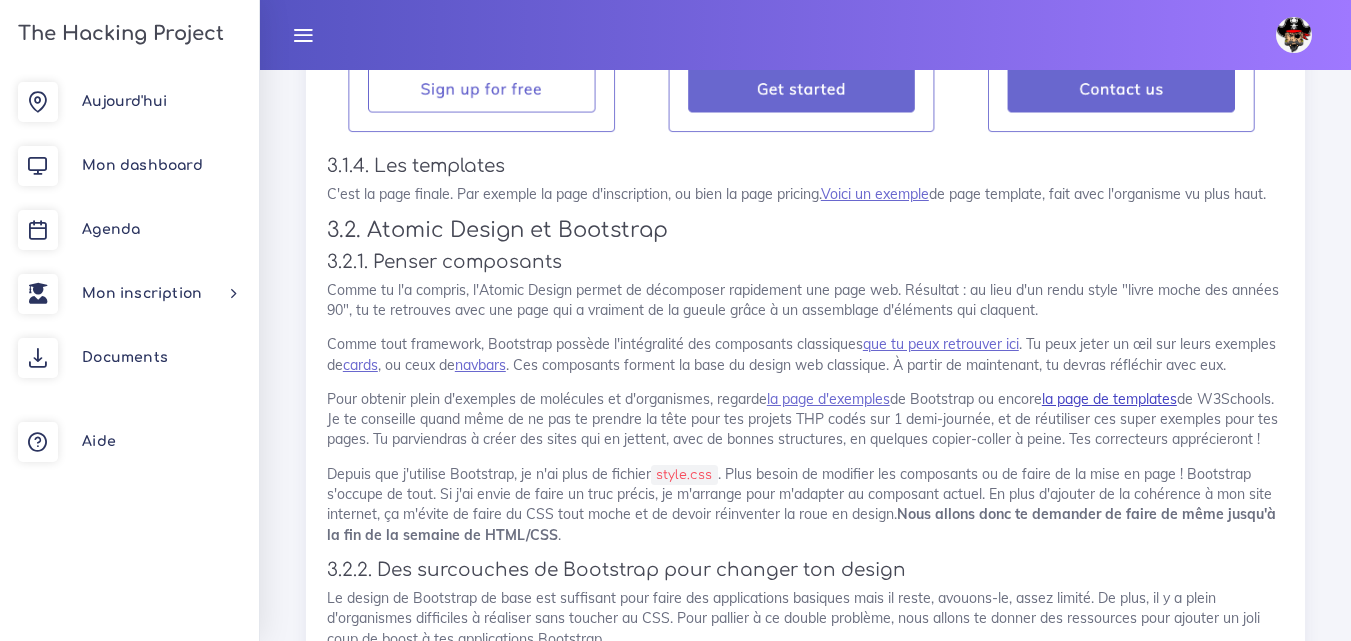 click on "la page de templates" at bounding box center (1109, 399) 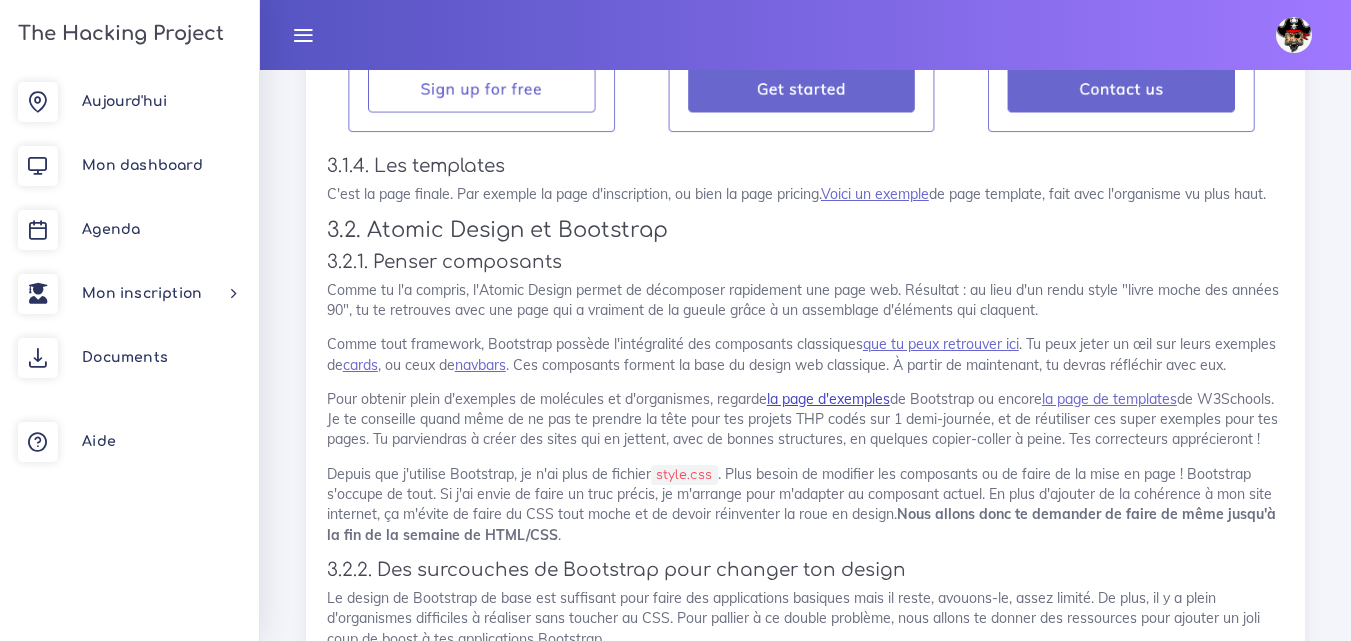 click on "la page d'exemples" at bounding box center (828, 399) 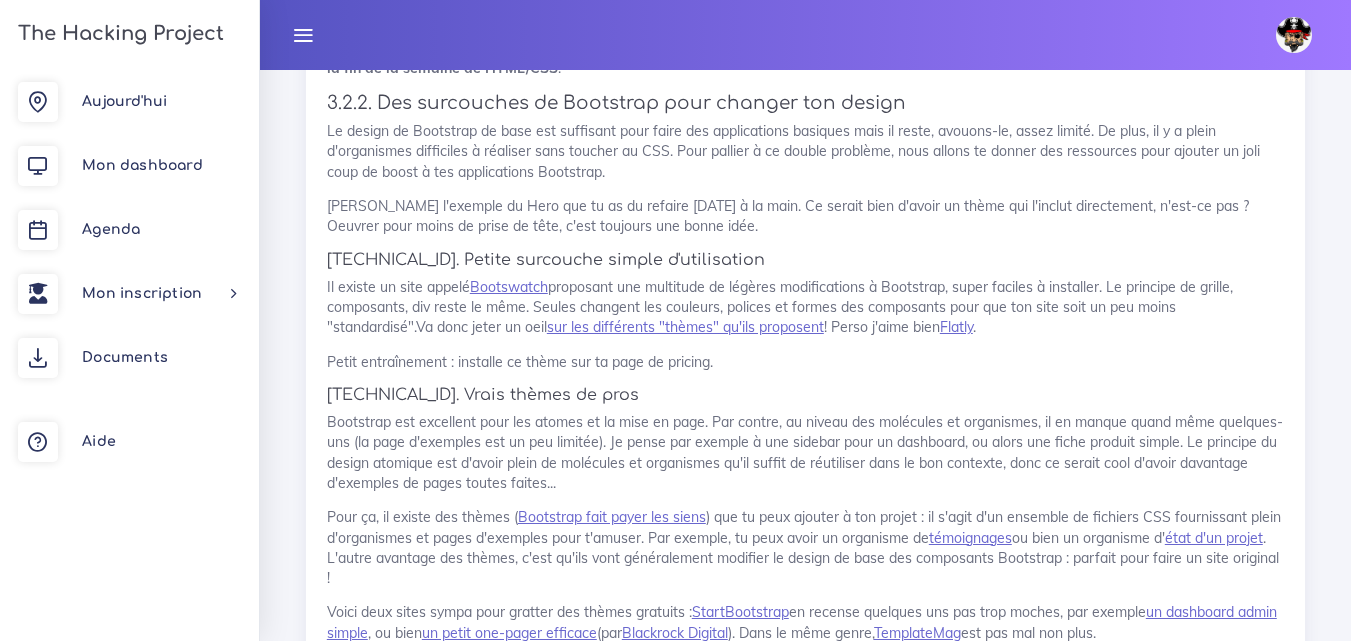 scroll, scrollTop: 4400, scrollLeft: 0, axis: vertical 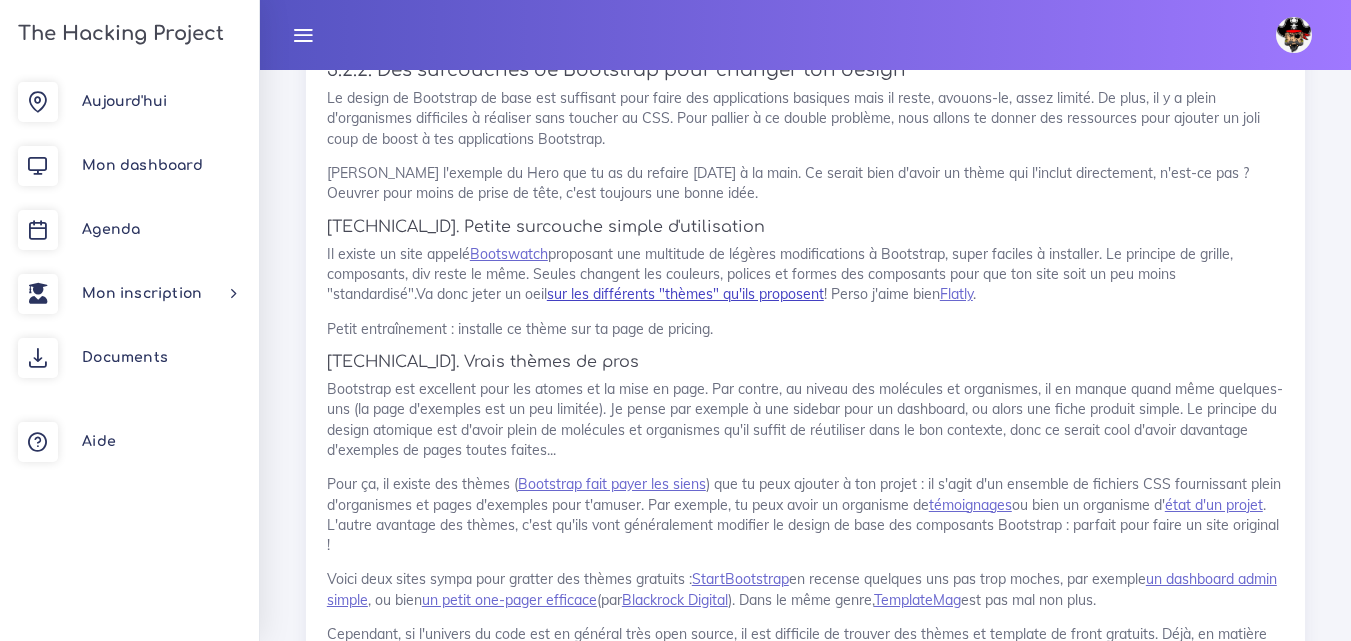click on "sur les différents "thèmes" qu'ils proposent" at bounding box center [685, 294] 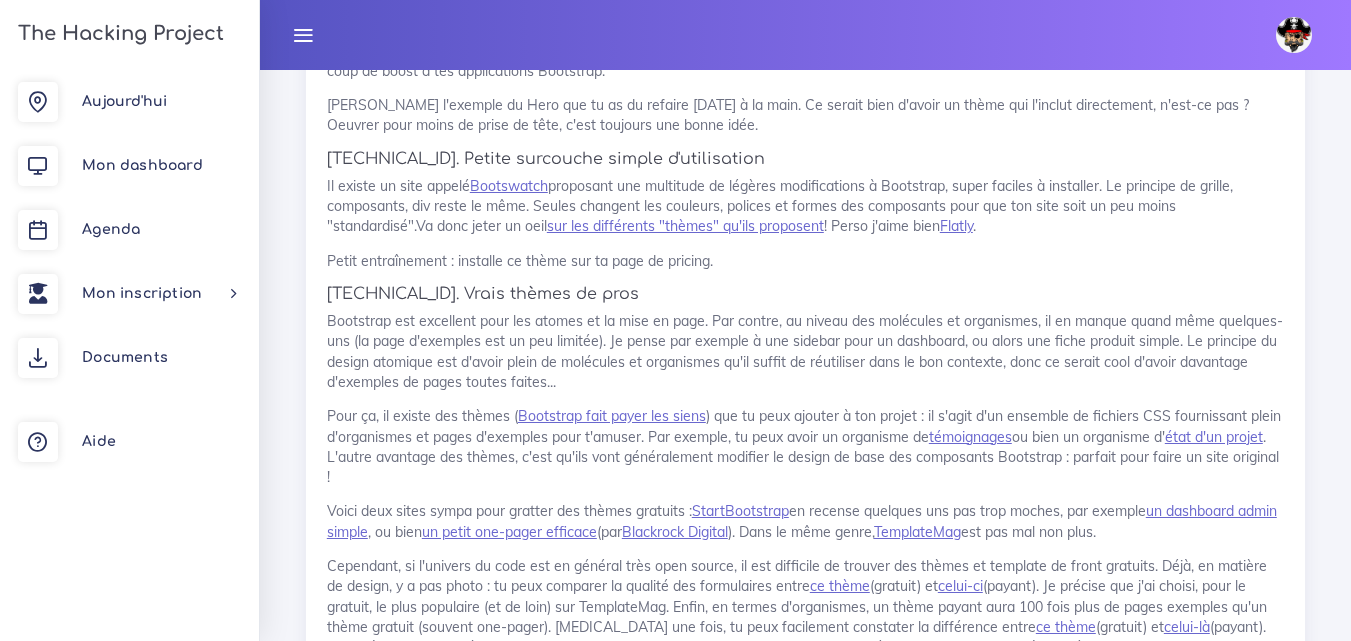 scroll, scrollTop: 4500, scrollLeft: 0, axis: vertical 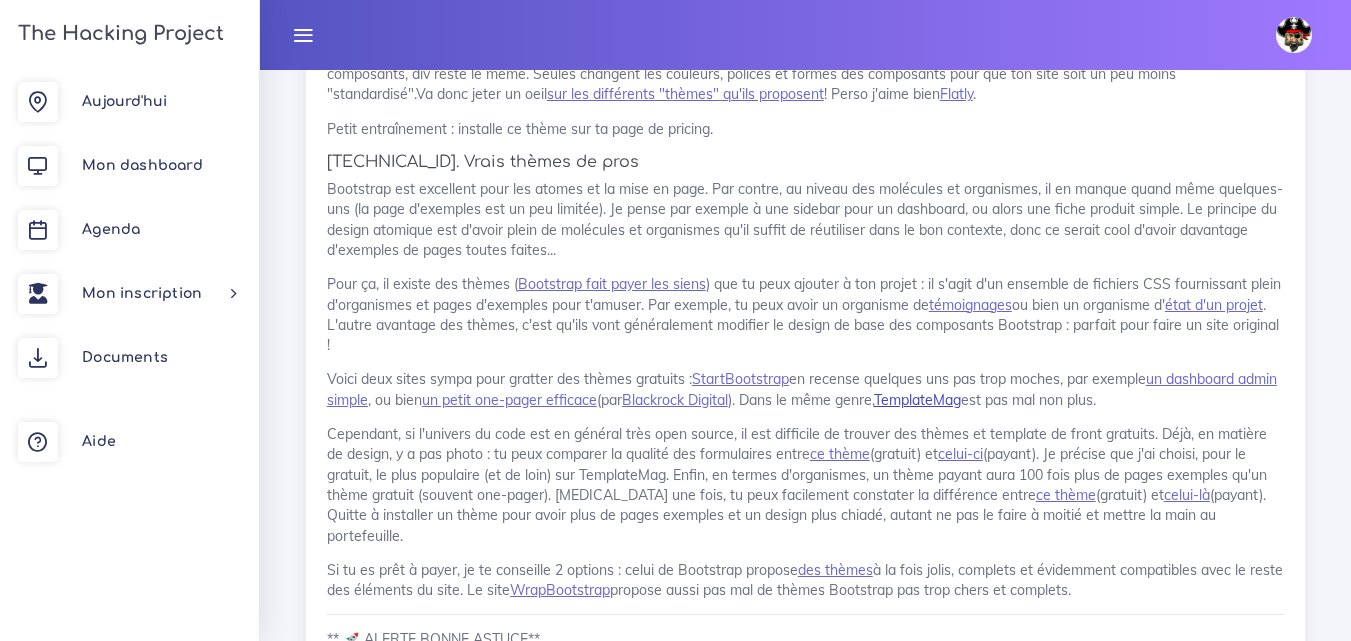 click on "TemplateMag" at bounding box center [917, 400] 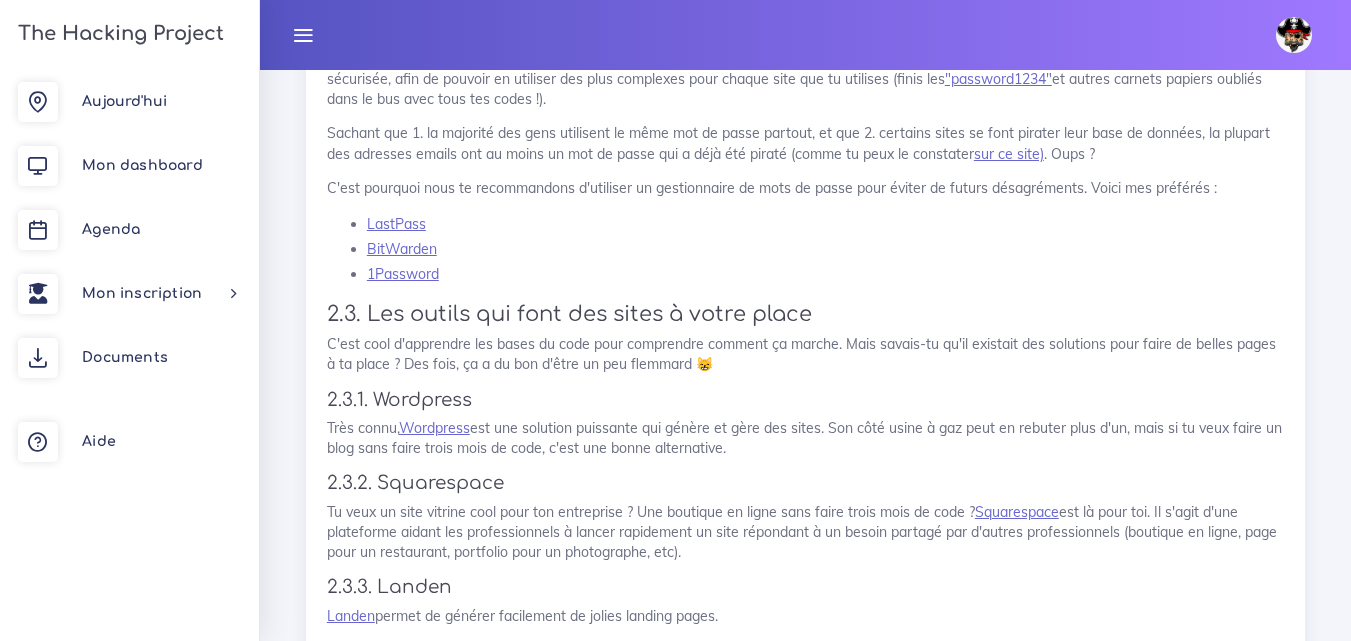 scroll, scrollTop: 8700, scrollLeft: 0, axis: vertical 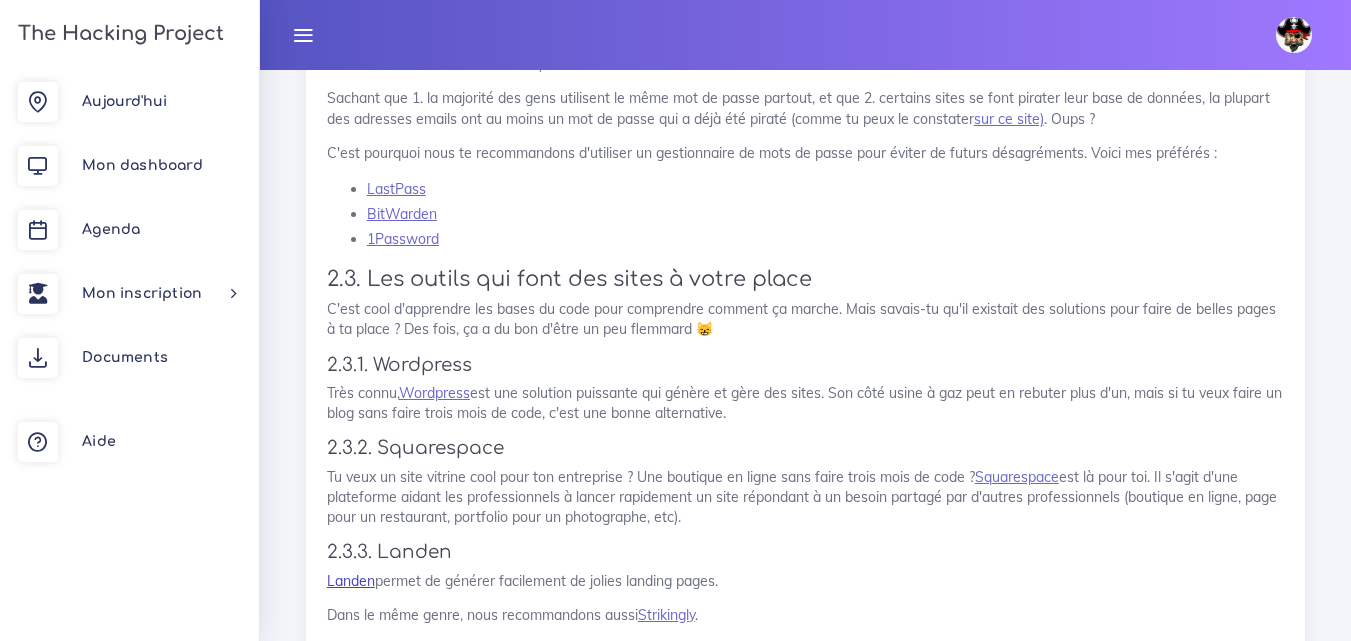 click on "Landen" at bounding box center (351, 581) 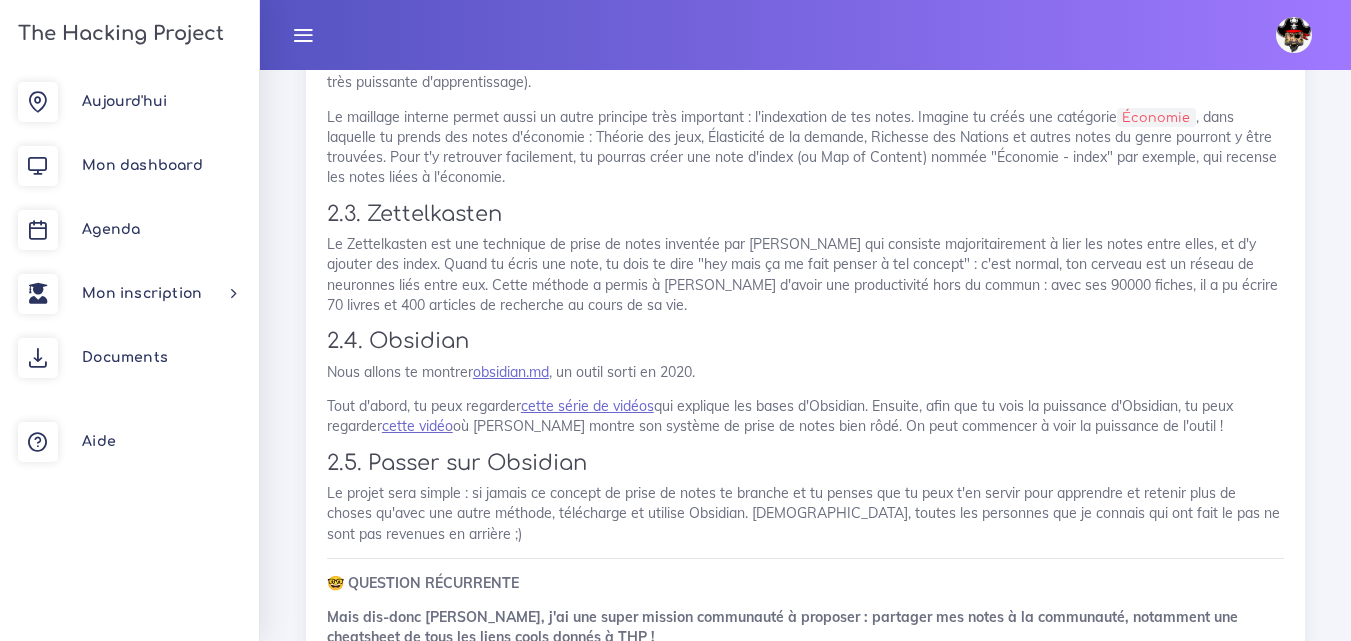 scroll, scrollTop: 12100, scrollLeft: 0, axis: vertical 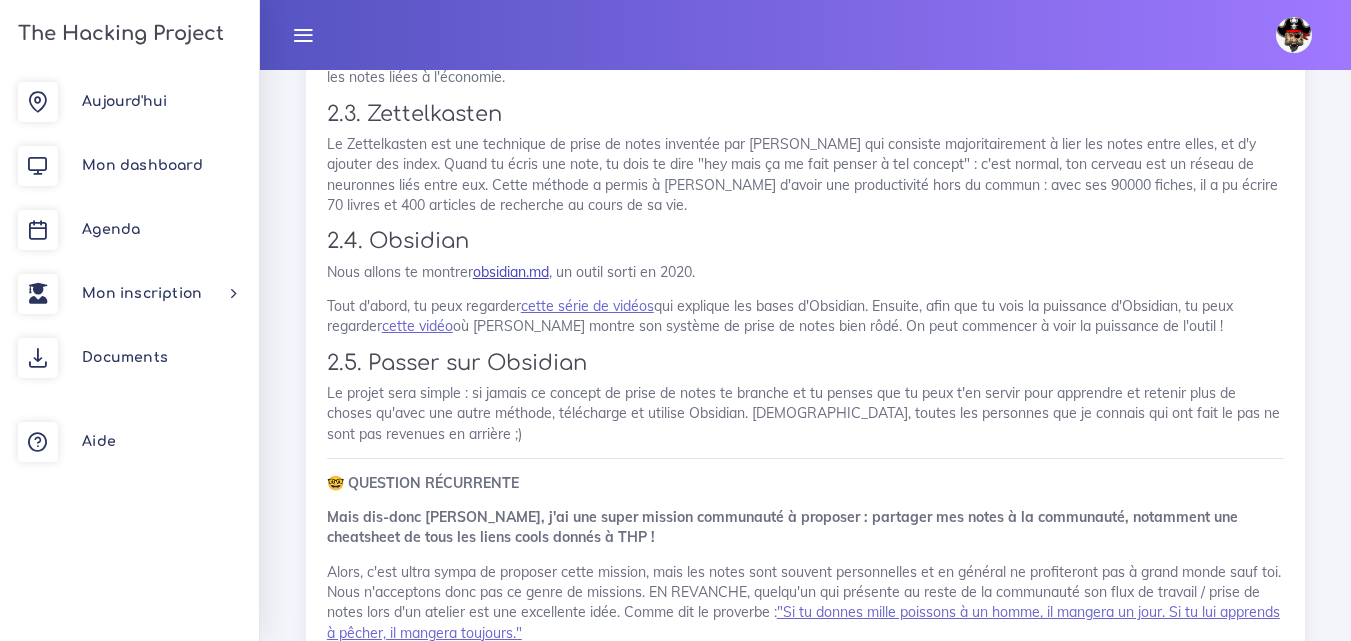 click on "obsidian.md" at bounding box center (511, 272) 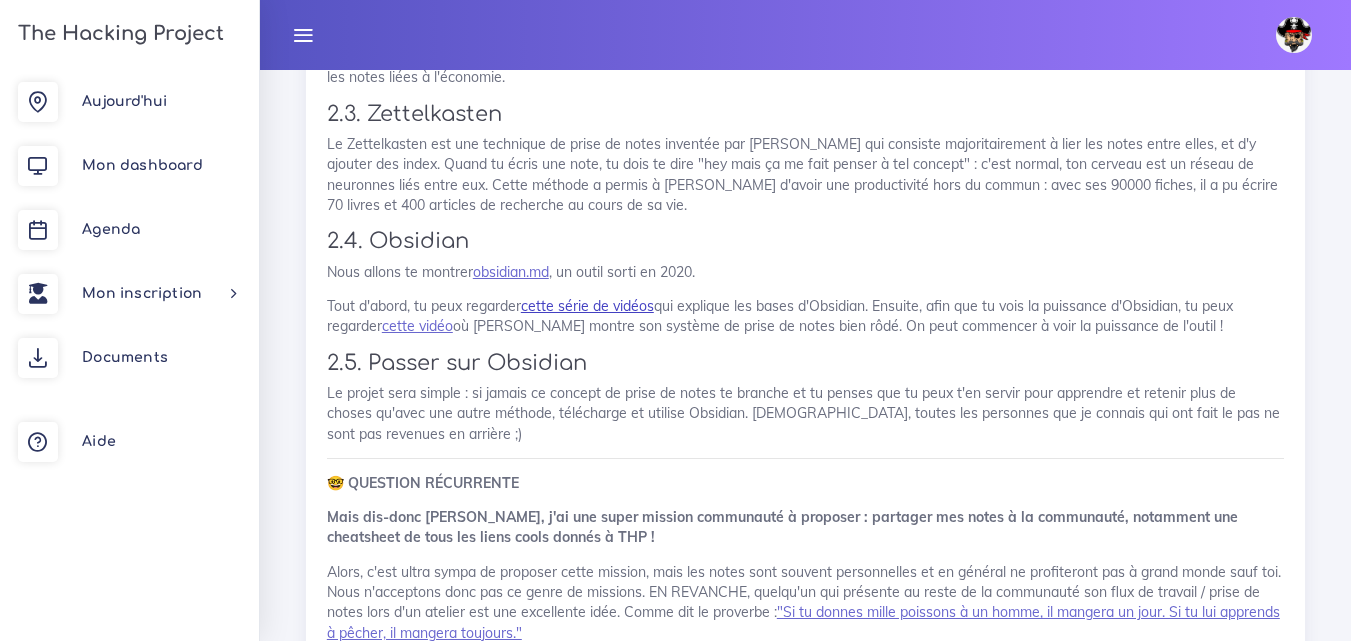 click on "cette série de vidéos" at bounding box center (587, 306) 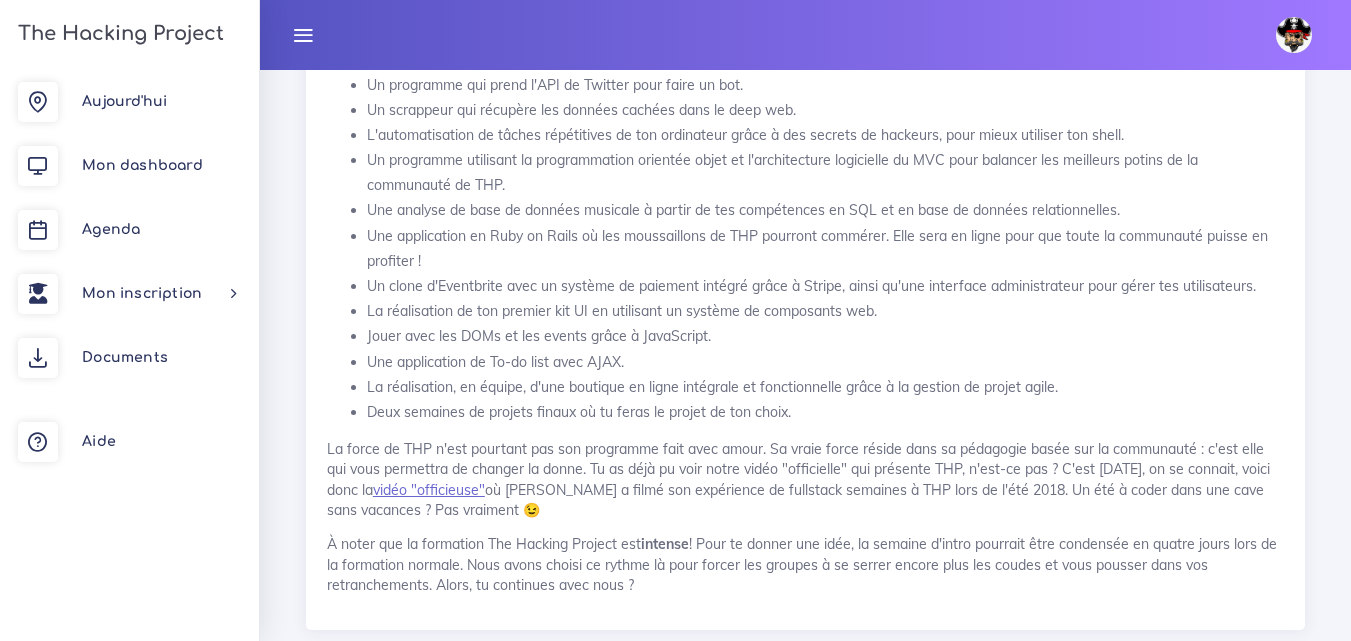 scroll, scrollTop: 13300, scrollLeft: 0, axis: vertical 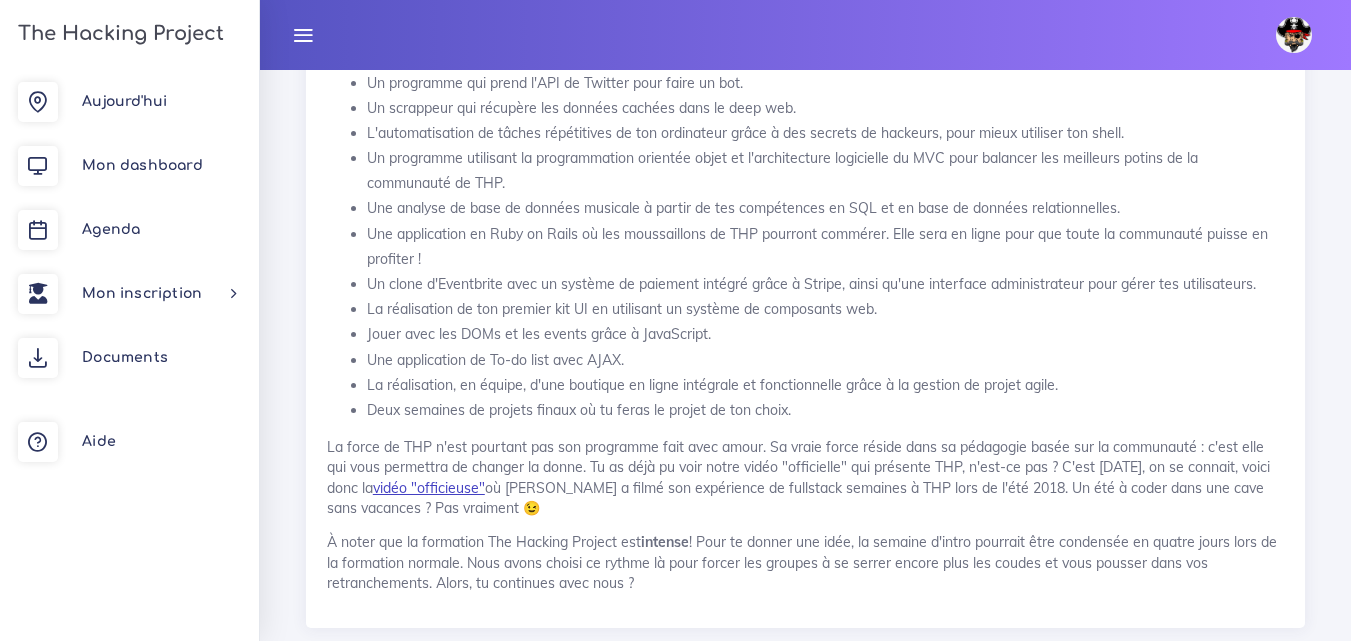click on "vidéo "officieuse"" at bounding box center (429, 488) 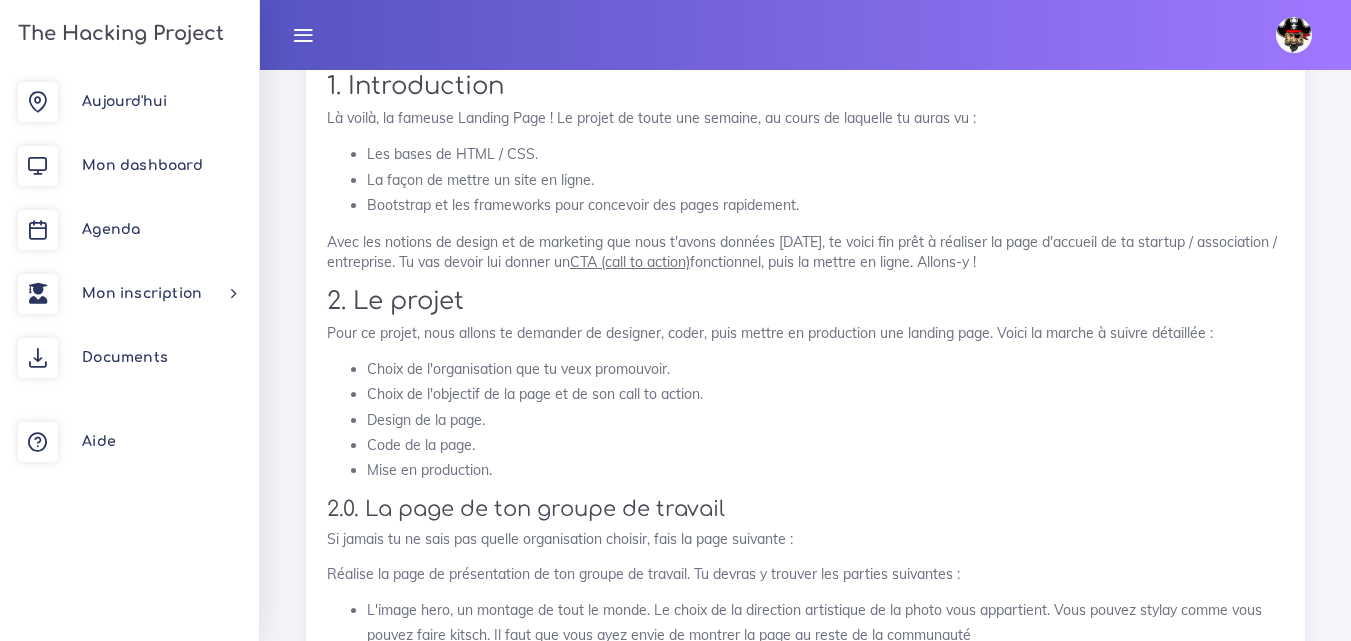 scroll, scrollTop: 14100, scrollLeft: 0, axis: vertical 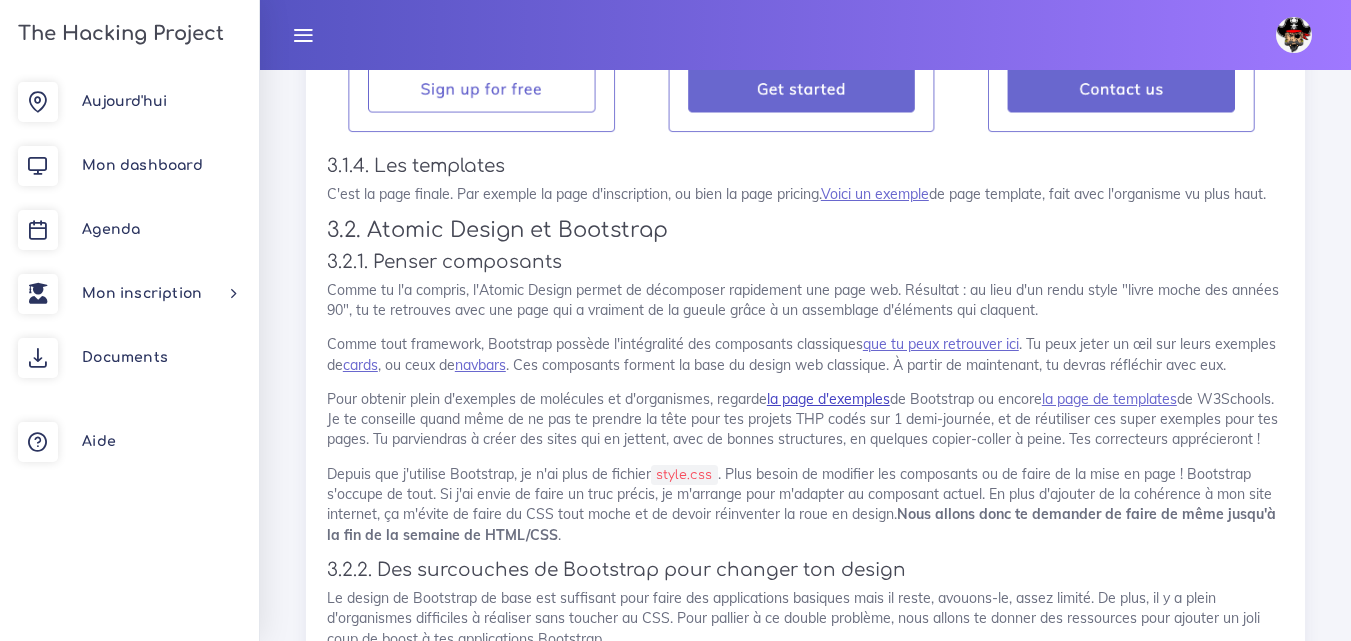 click on "la page d'exemples" at bounding box center [828, 399] 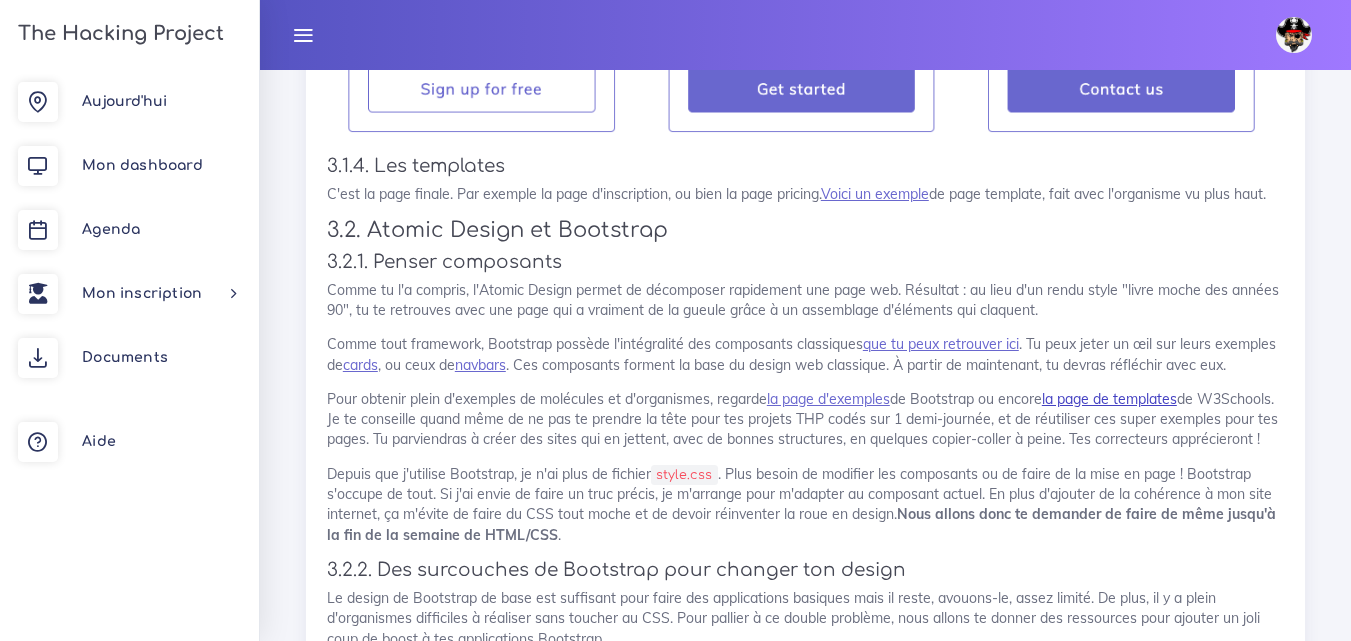 click on "la page de templates" at bounding box center [1109, 399] 